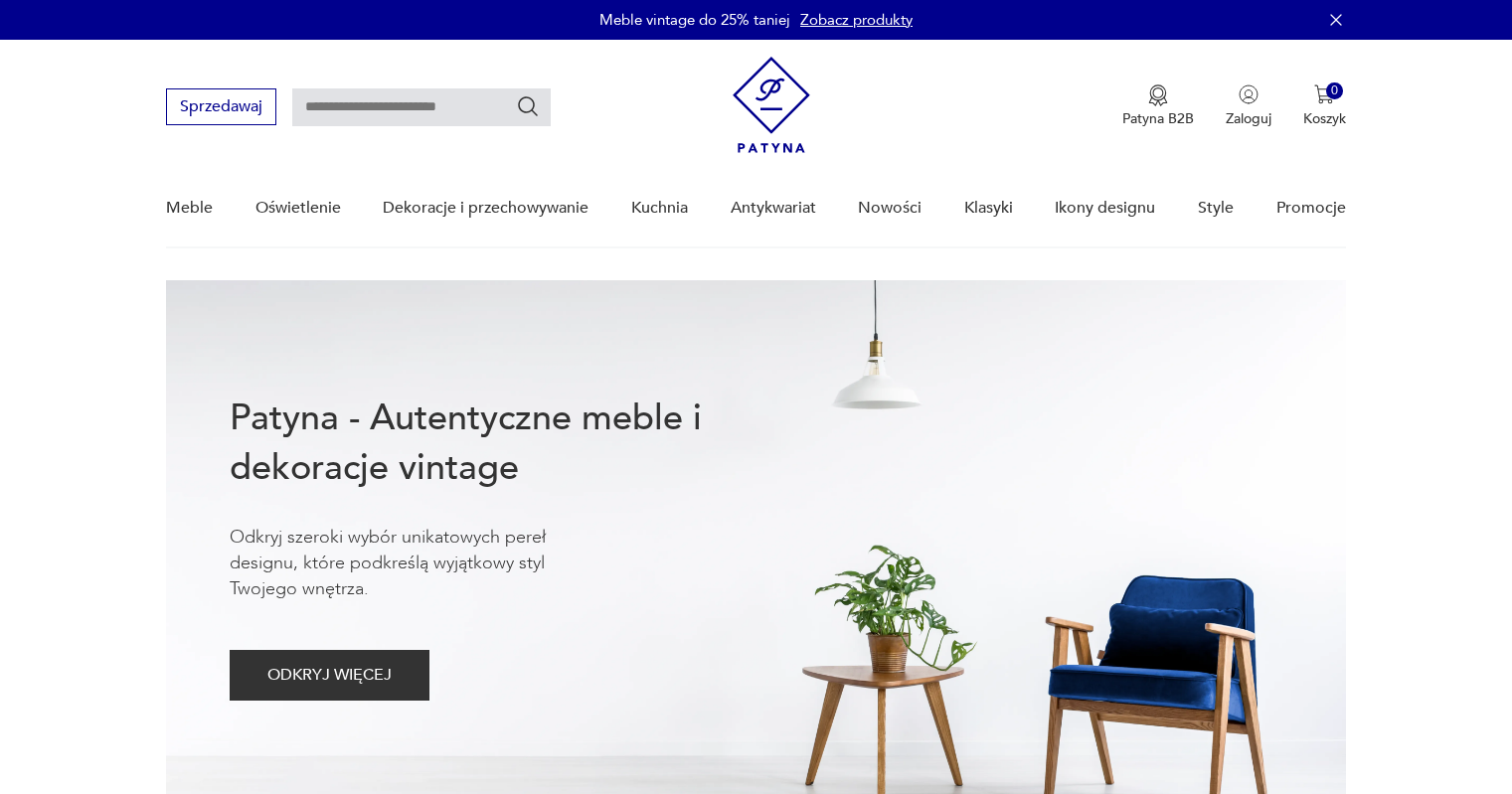 scroll, scrollTop: 0, scrollLeft: 0, axis: both 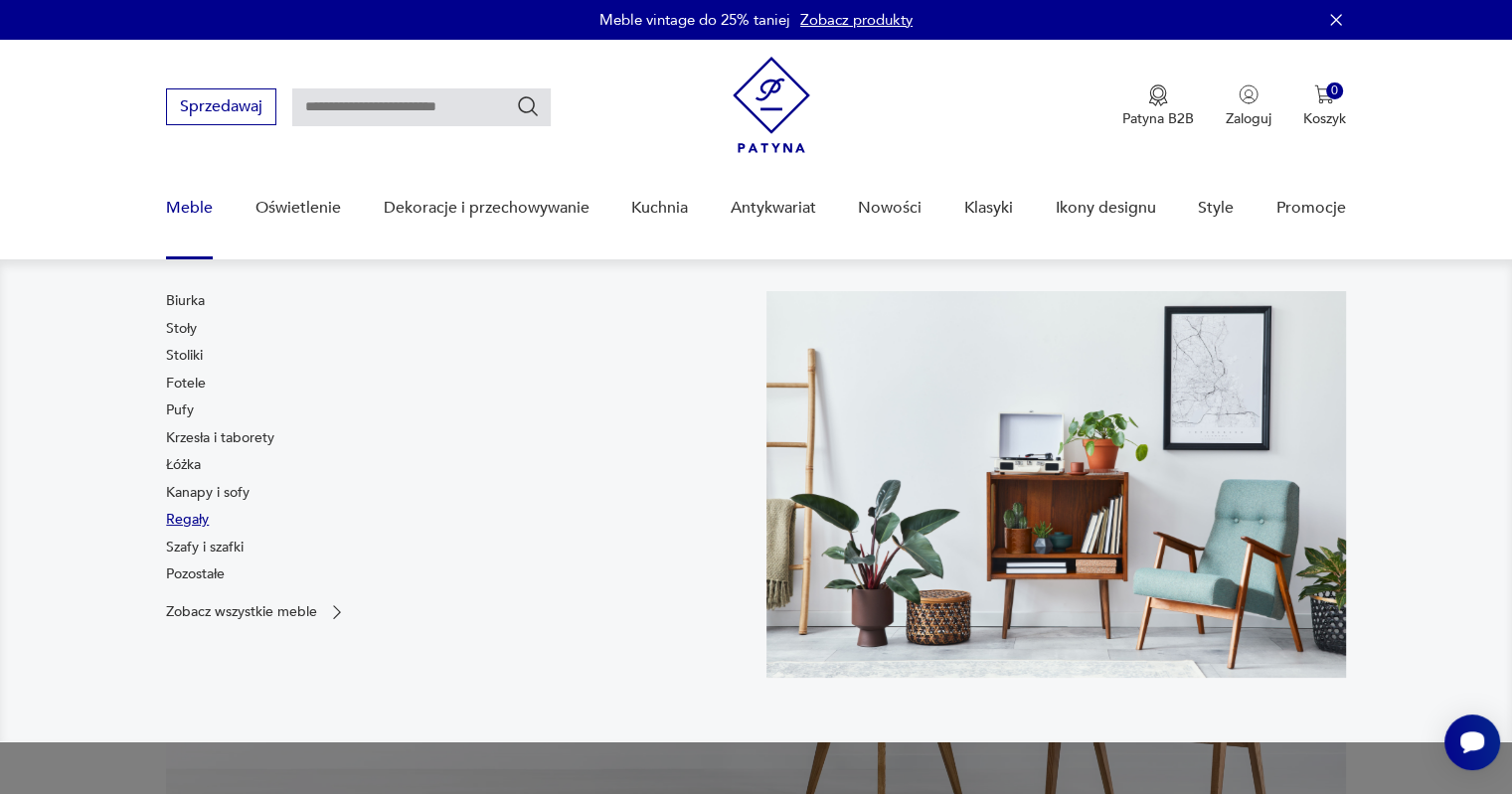click on "Regały" at bounding box center [187, 520] 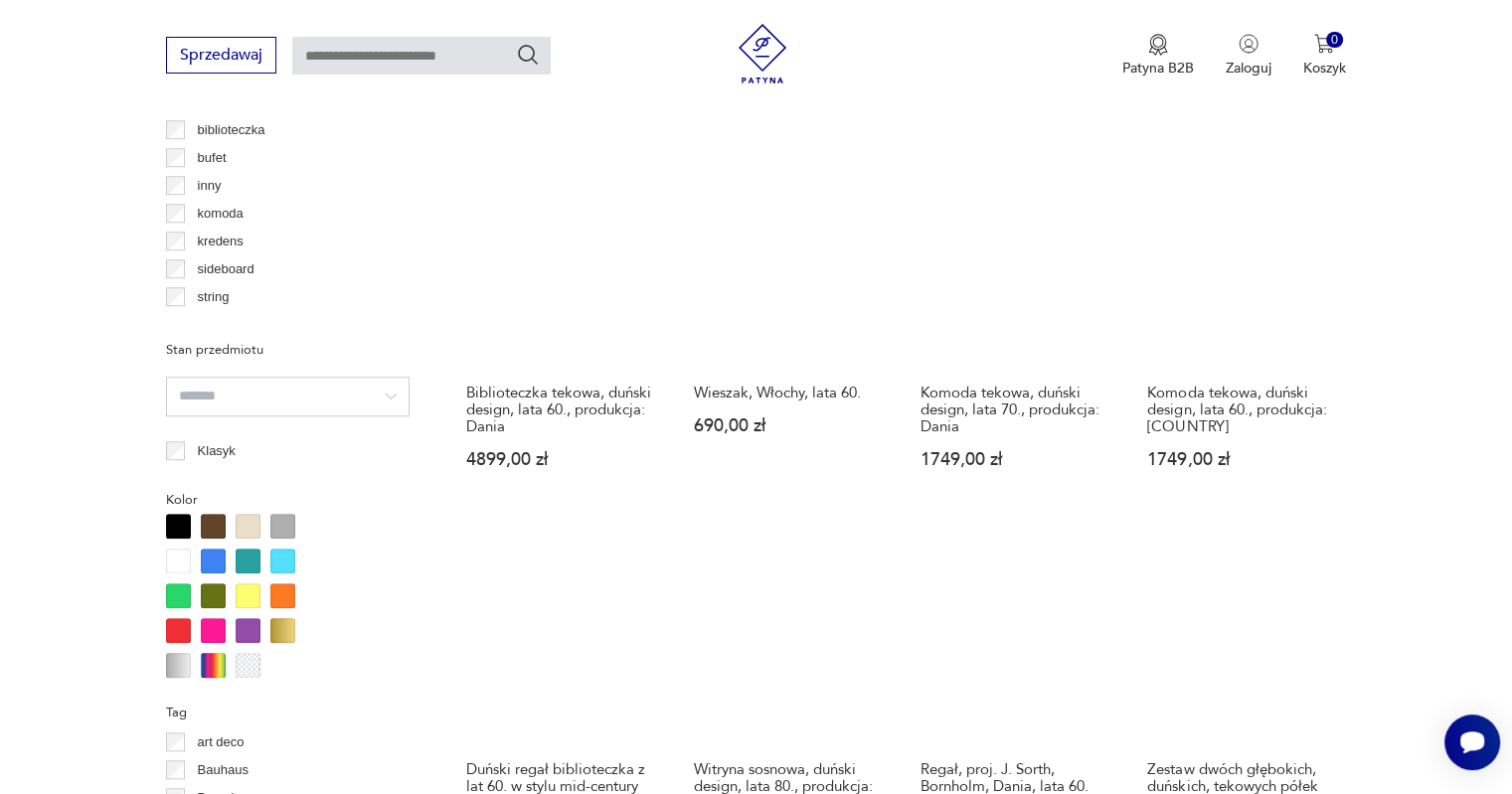 scroll, scrollTop: 1917, scrollLeft: 0, axis: vertical 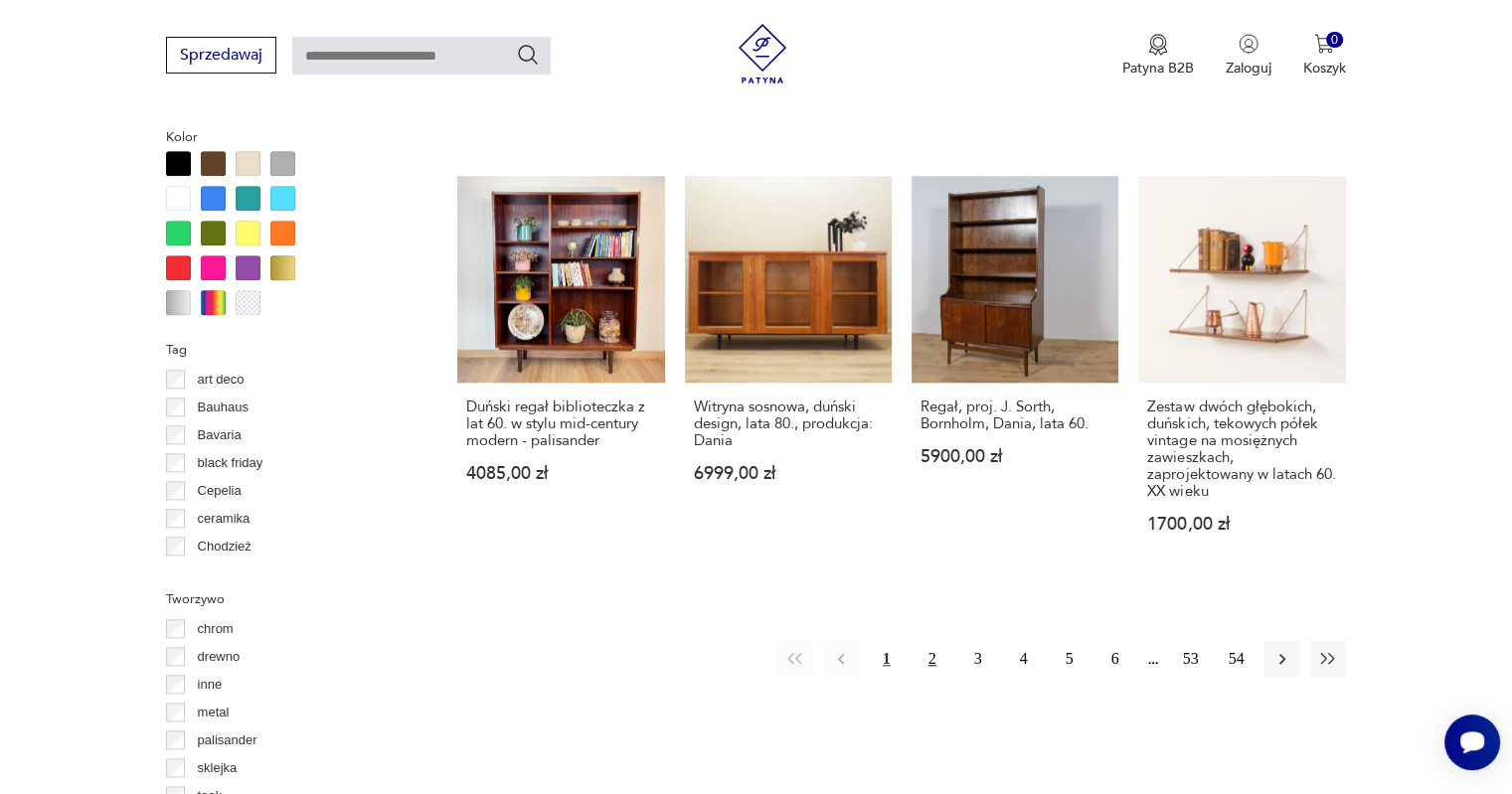 click on "2" at bounding box center [932, 659] 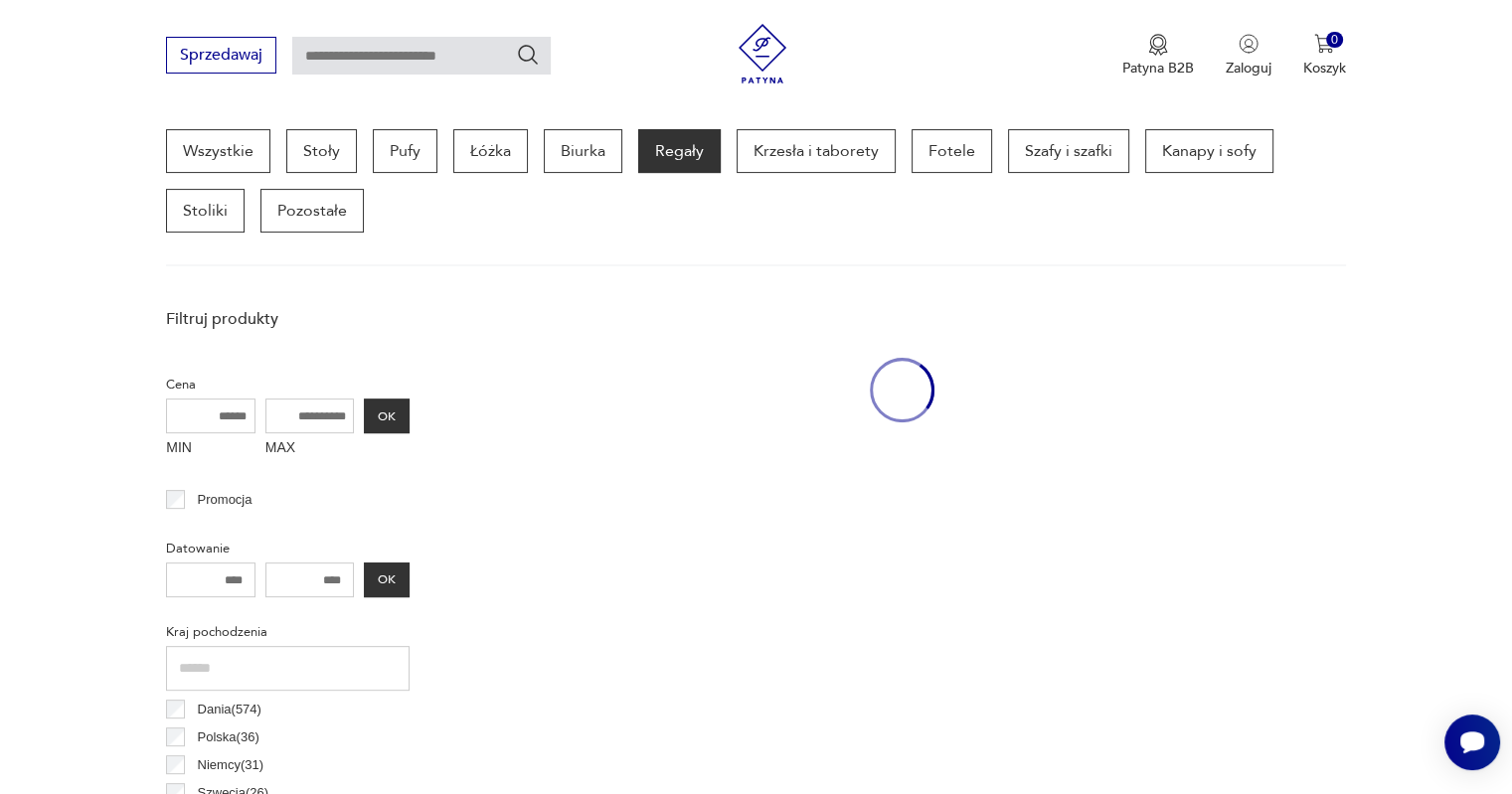 scroll, scrollTop: 527, scrollLeft: 0, axis: vertical 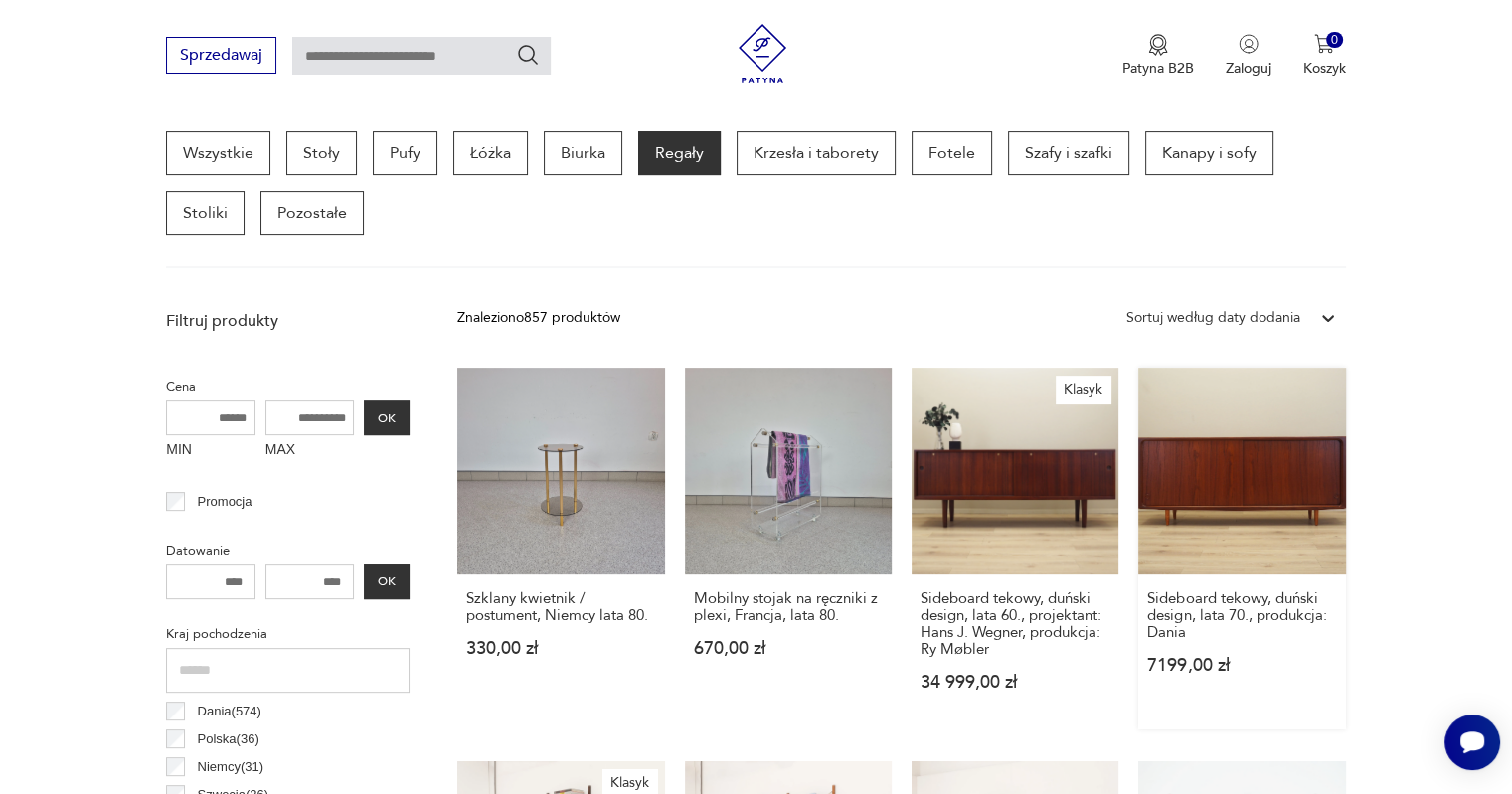 click on "Sideboard tekowy, duński design, lata 70., produkcja: [COUNTRY] 7199,00 zł" at bounding box center (1242, 549) 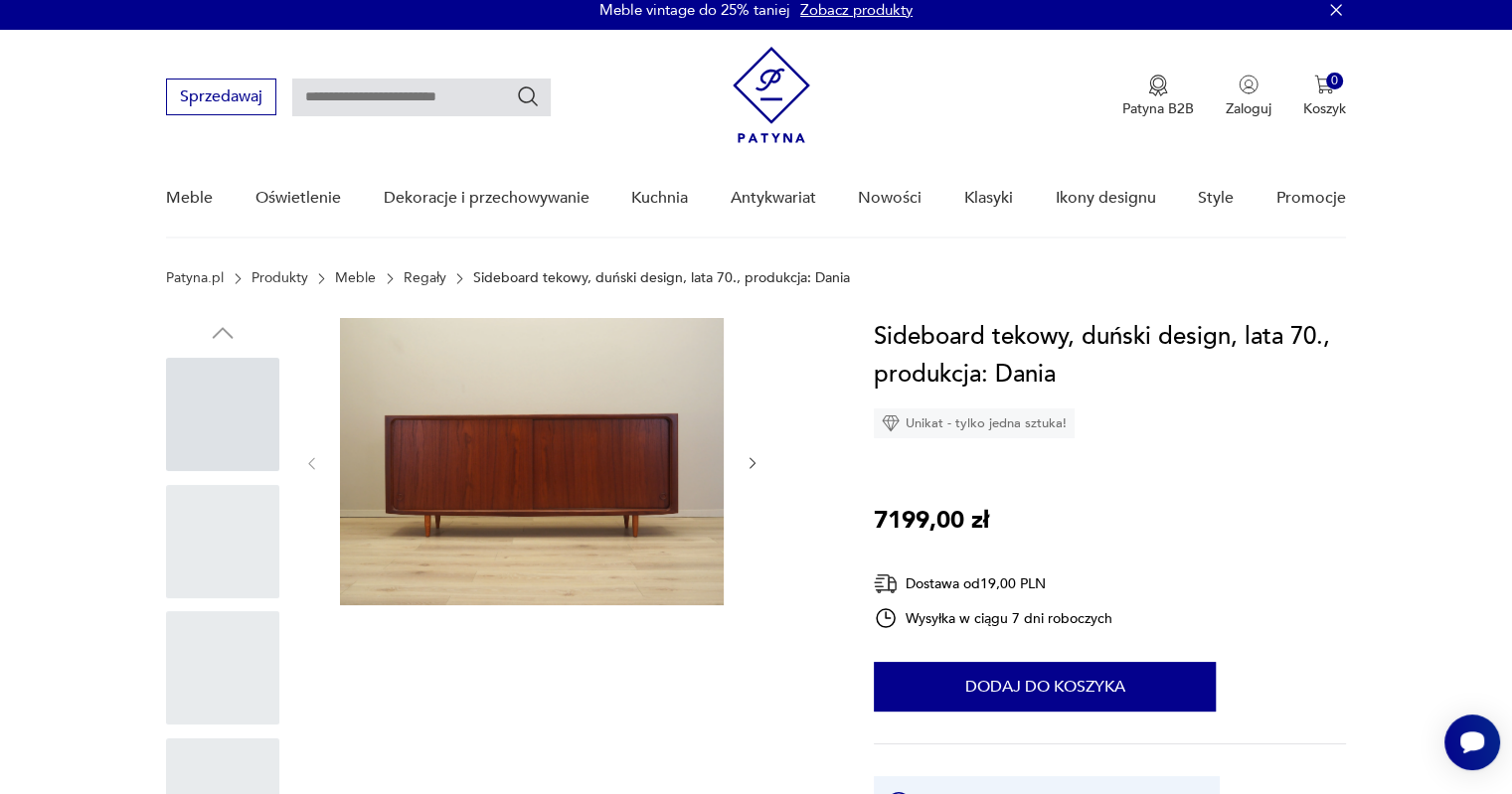 scroll, scrollTop: 0, scrollLeft: 0, axis: both 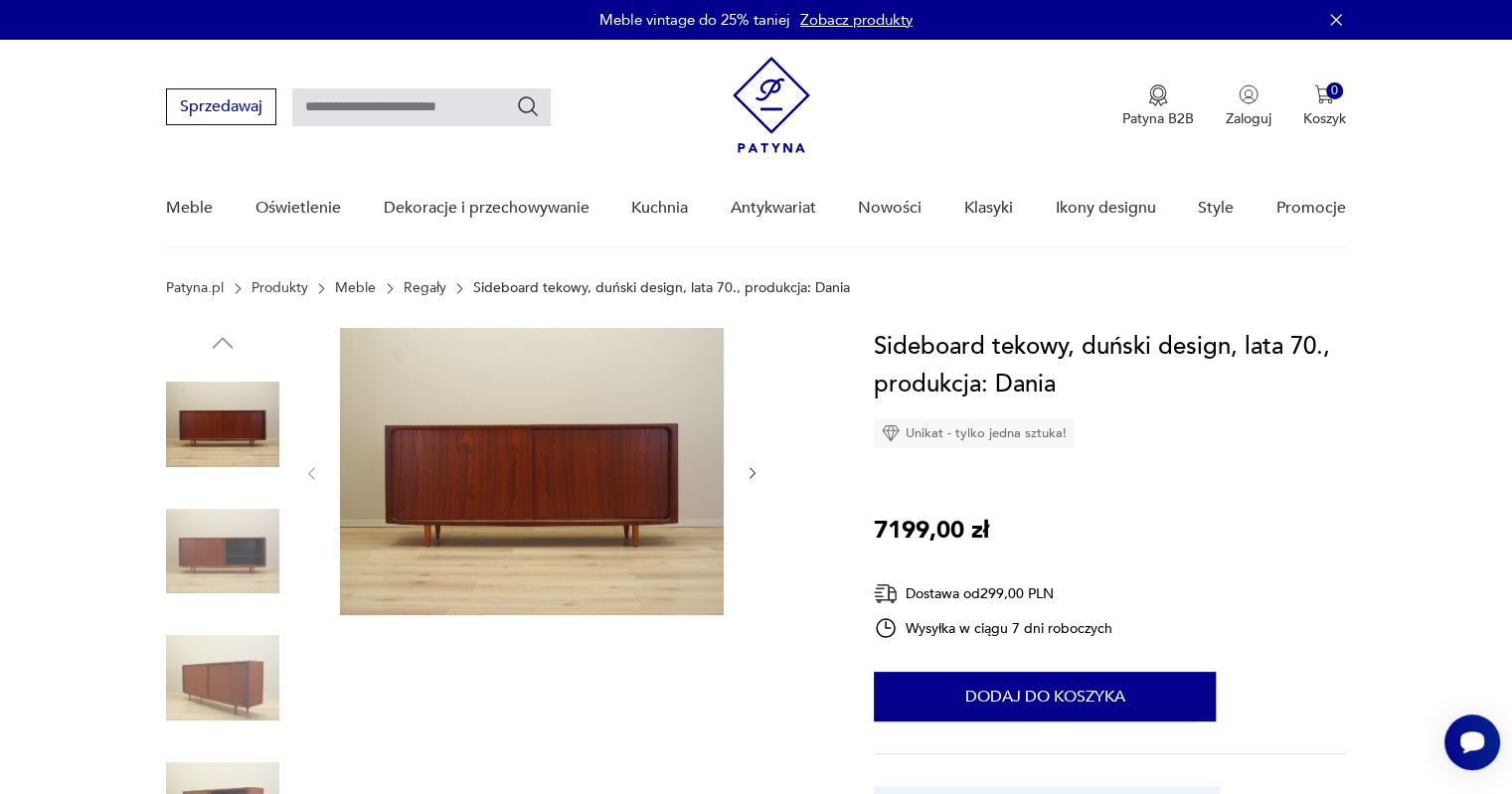 click at bounding box center [223, 678] 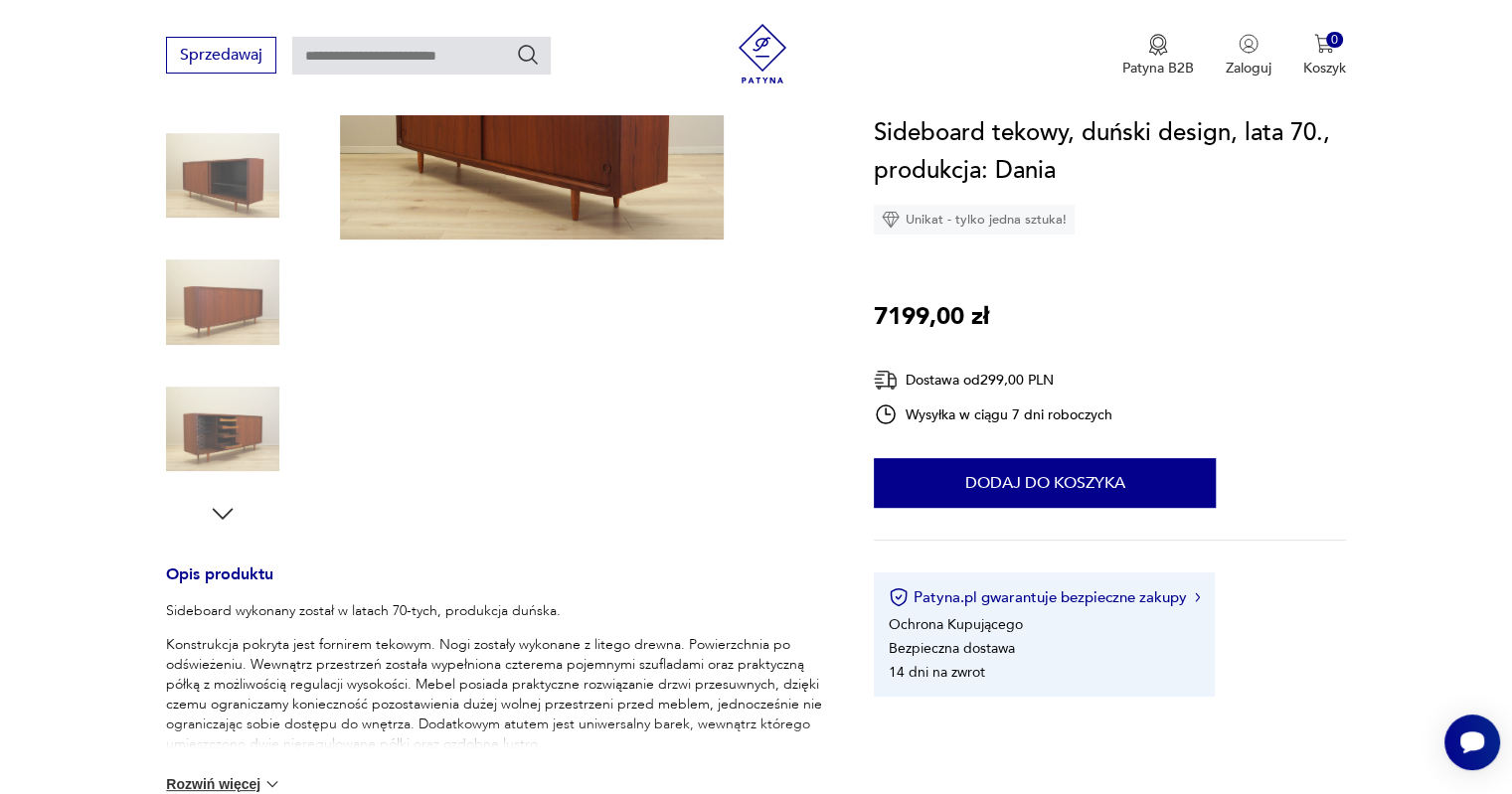 scroll, scrollTop: 397, scrollLeft: 0, axis: vertical 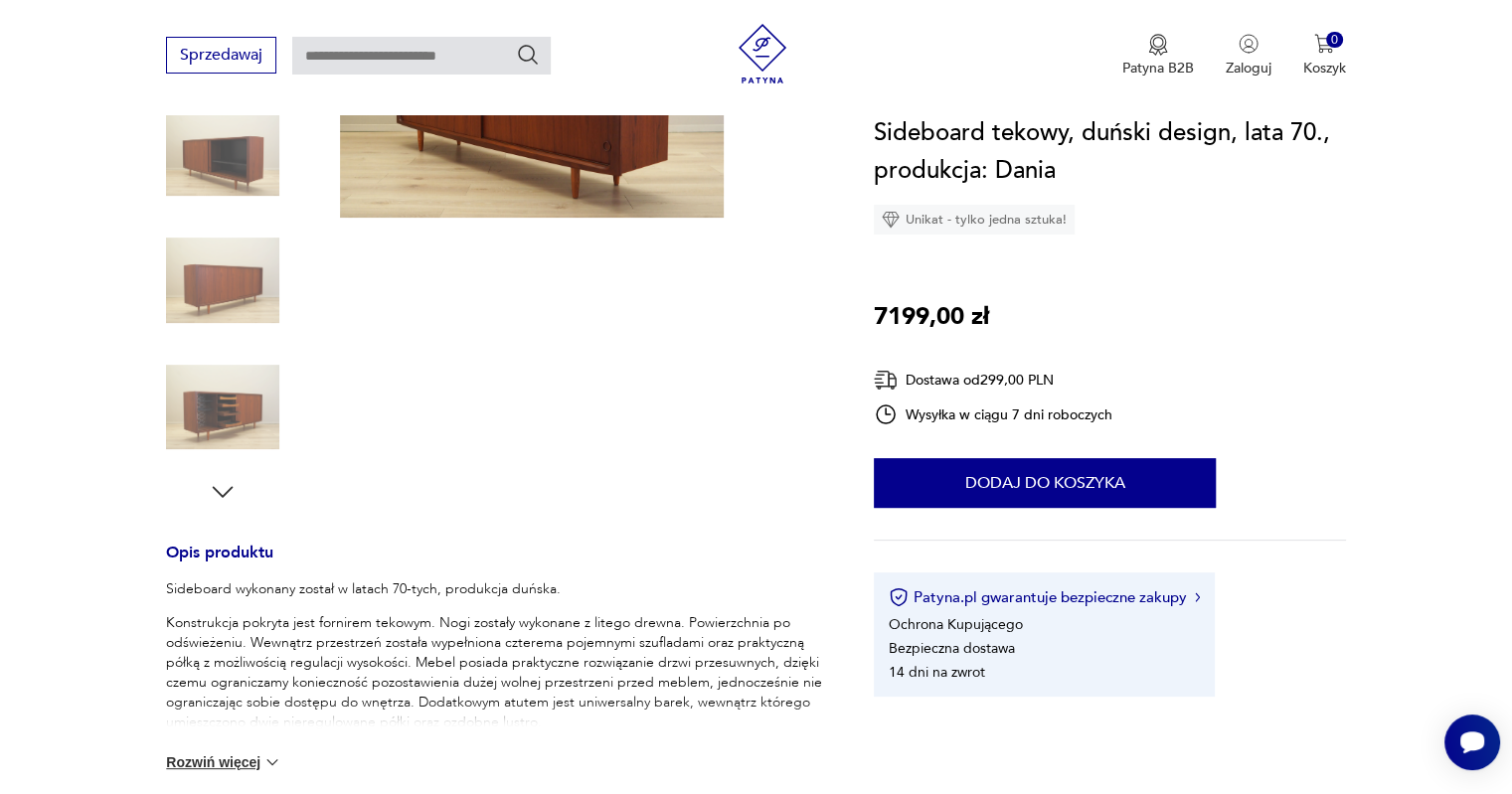 click at bounding box center [223, 407] 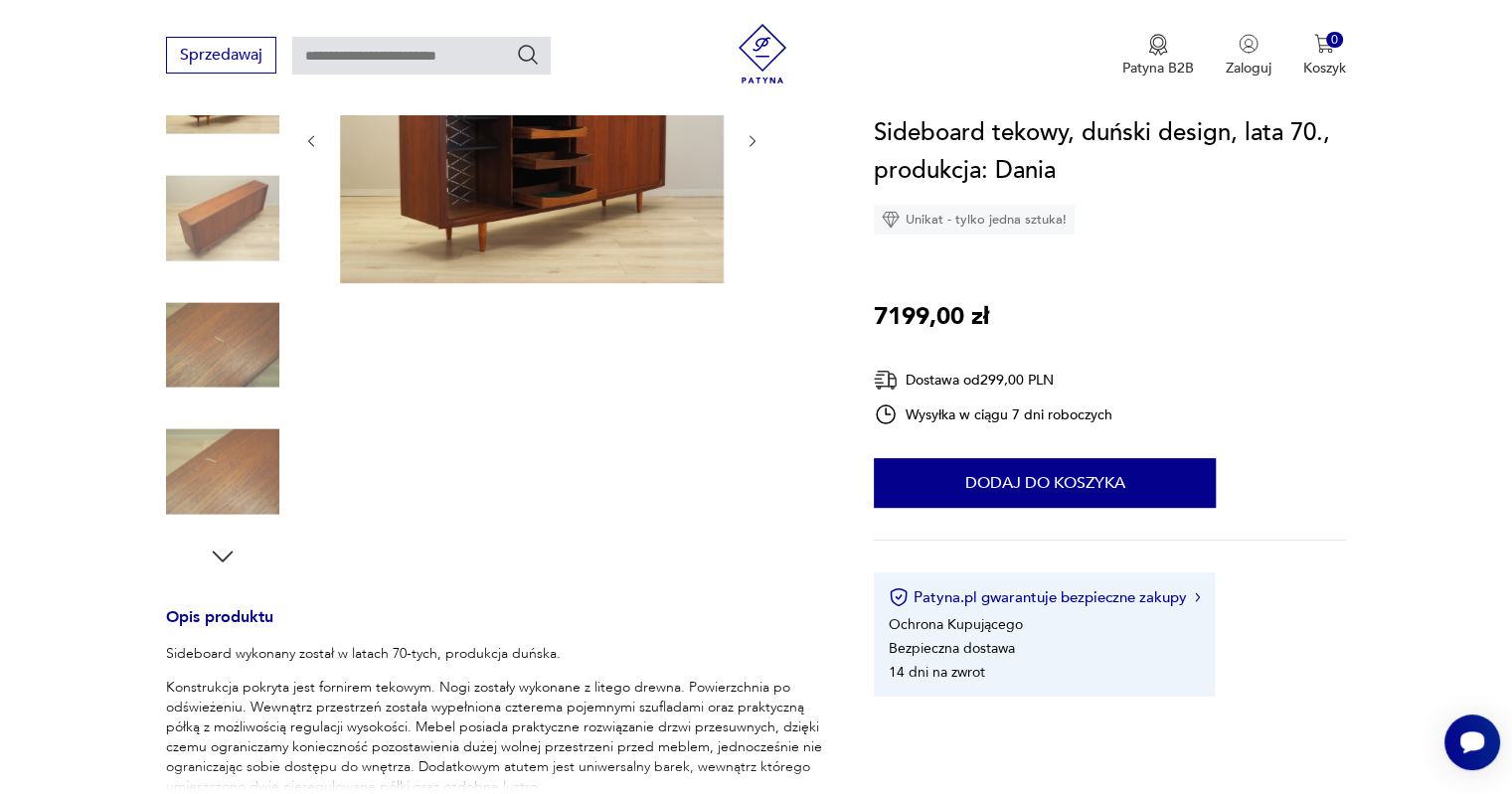 scroll, scrollTop: 298, scrollLeft: 0, axis: vertical 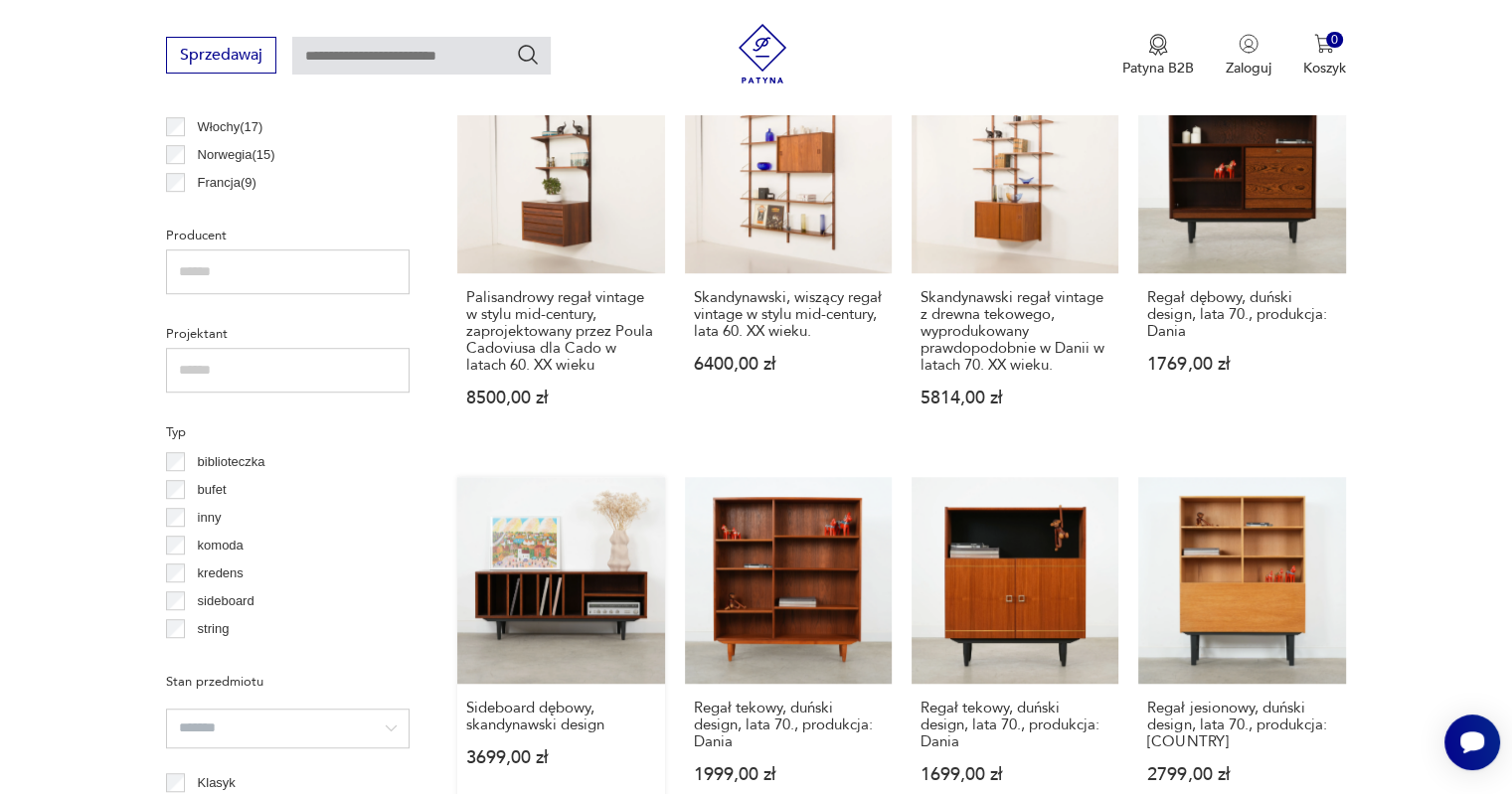 click on "Sideboard dębowy, skandynawski design 3699,00 zł" at bounding box center (561, 649) 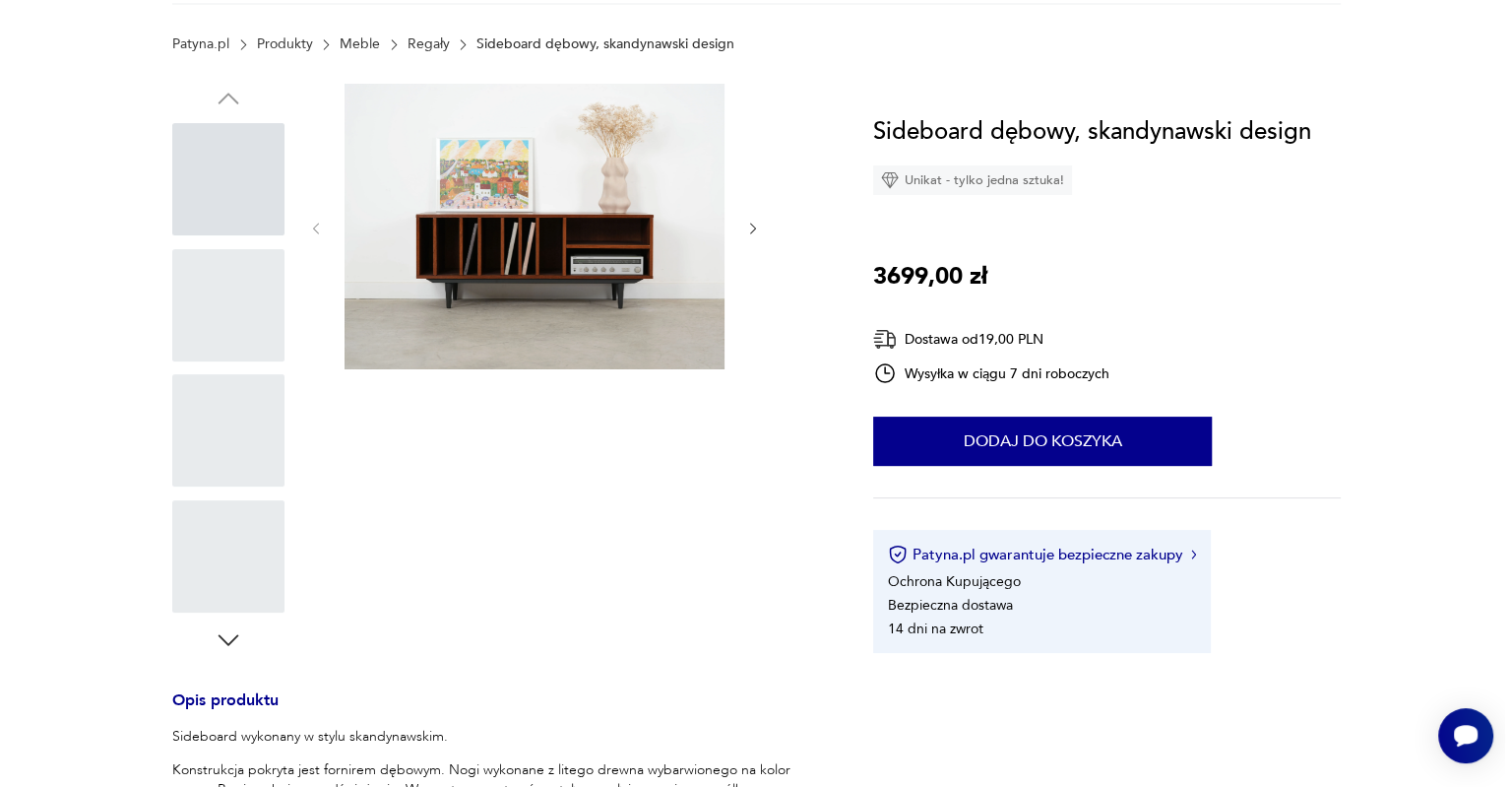 scroll, scrollTop: 0, scrollLeft: 0, axis: both 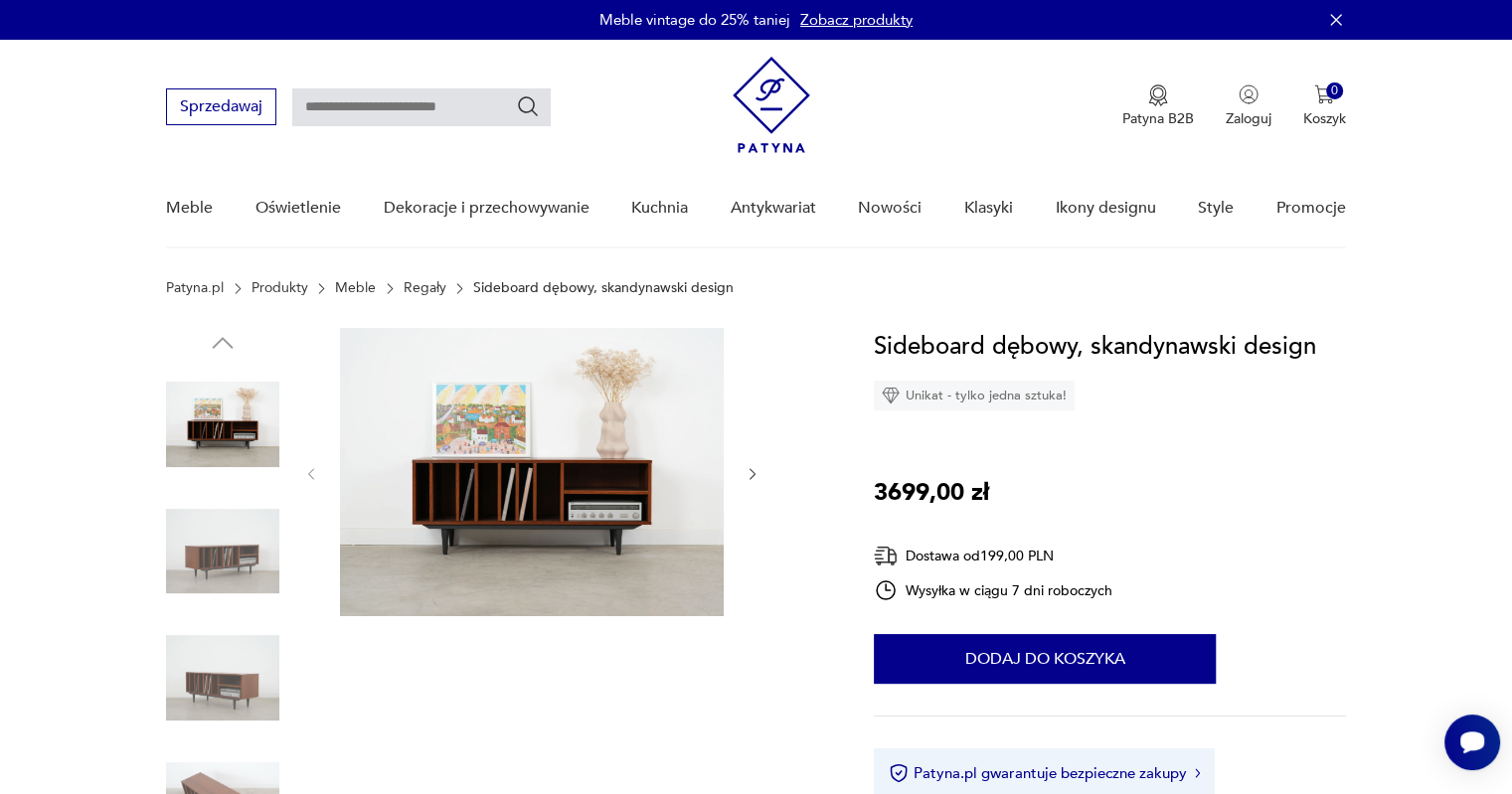 click at bounding box center [532, 472] 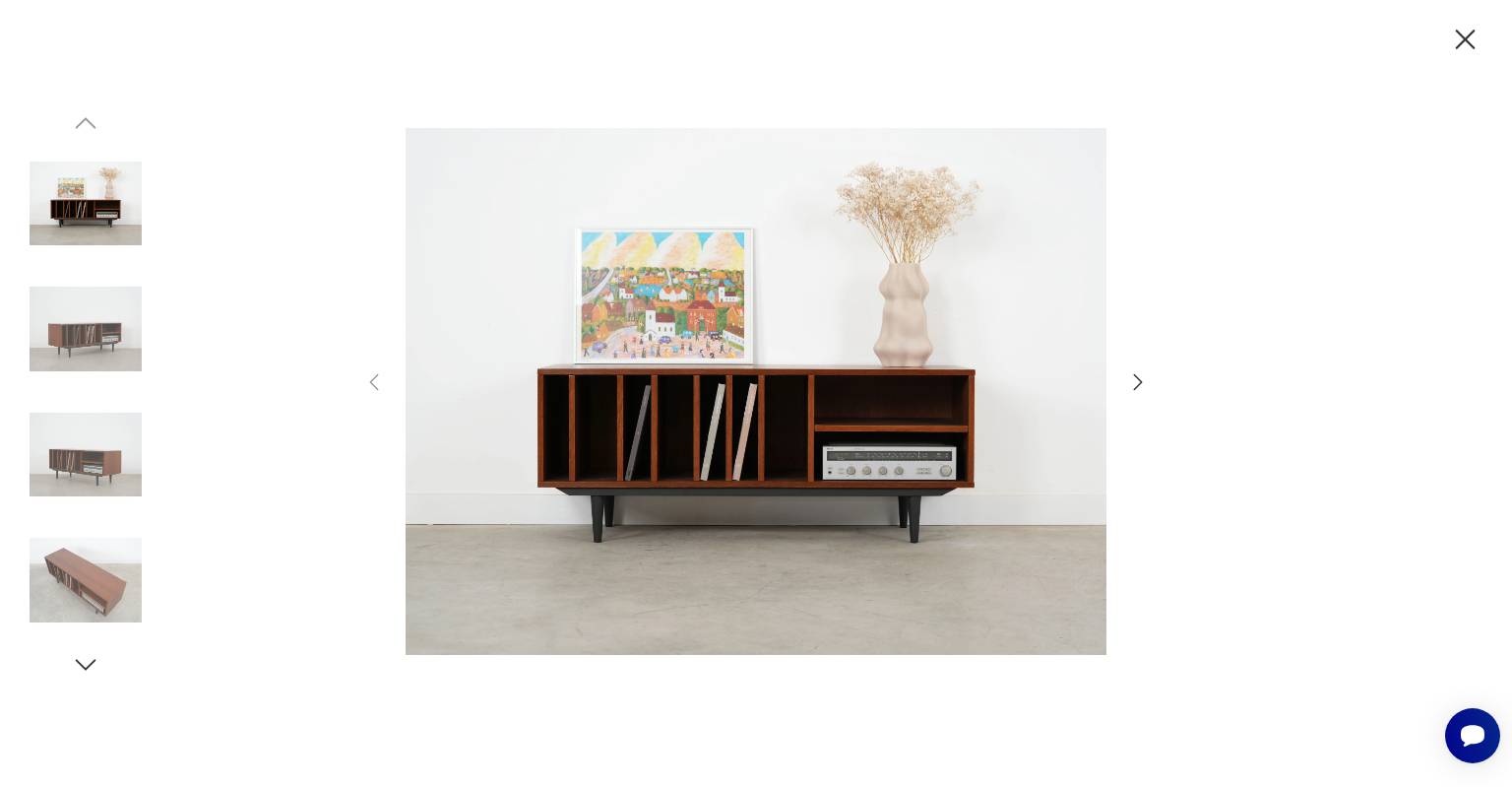 click at bounding box center [86, 329] 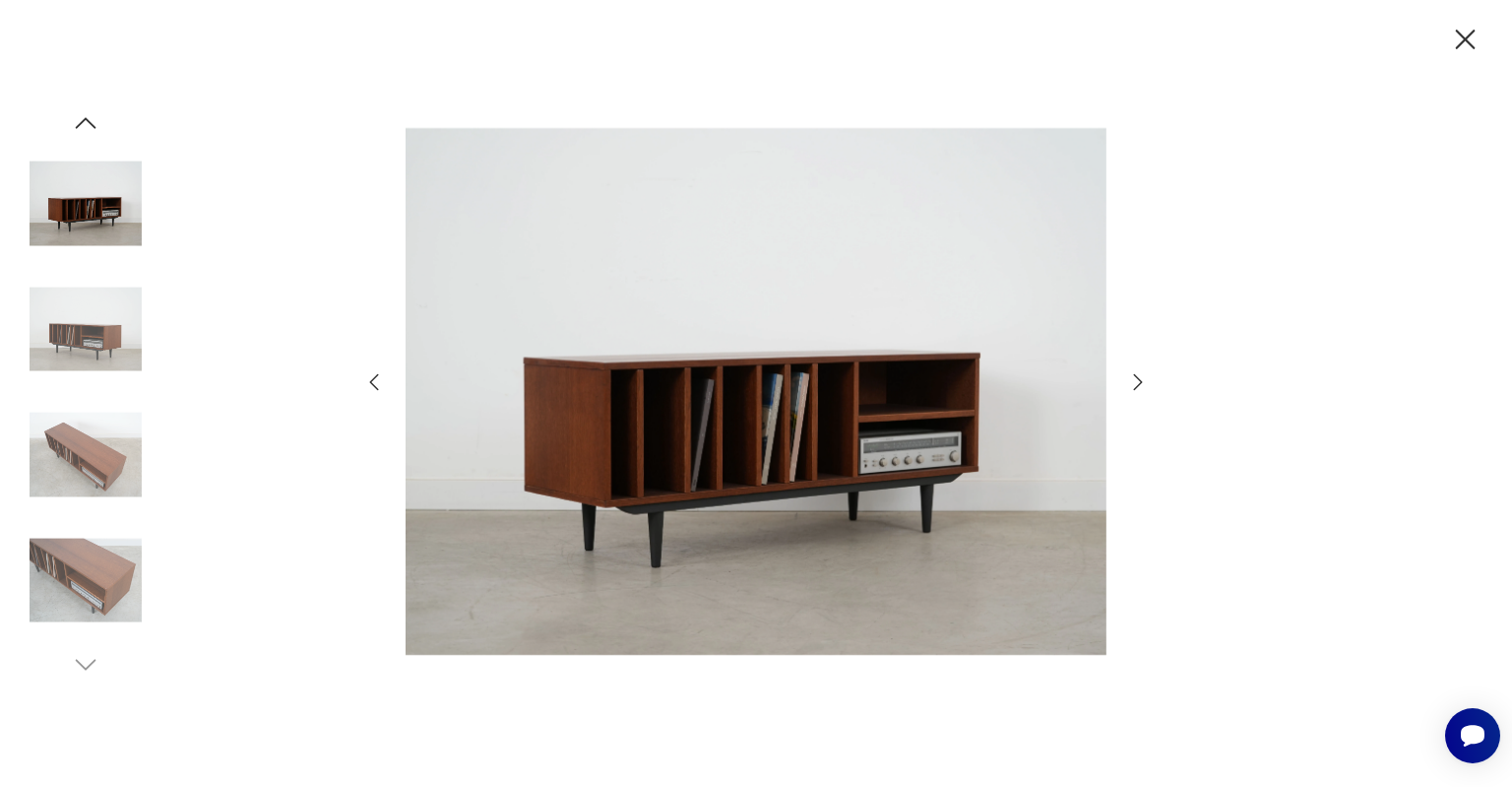 click at bounding box center (86, 329) 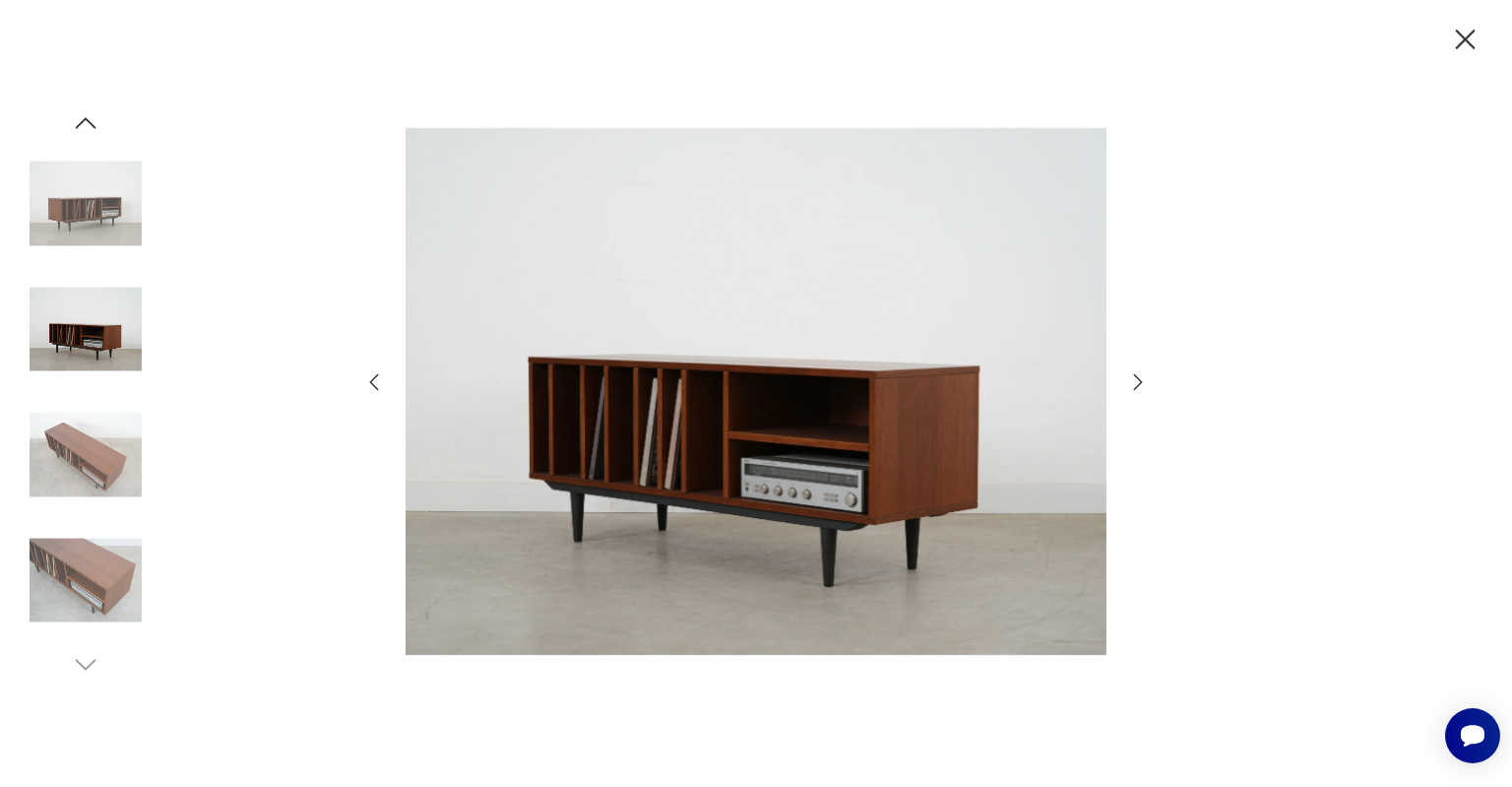 click at bounding box center (86, 455) 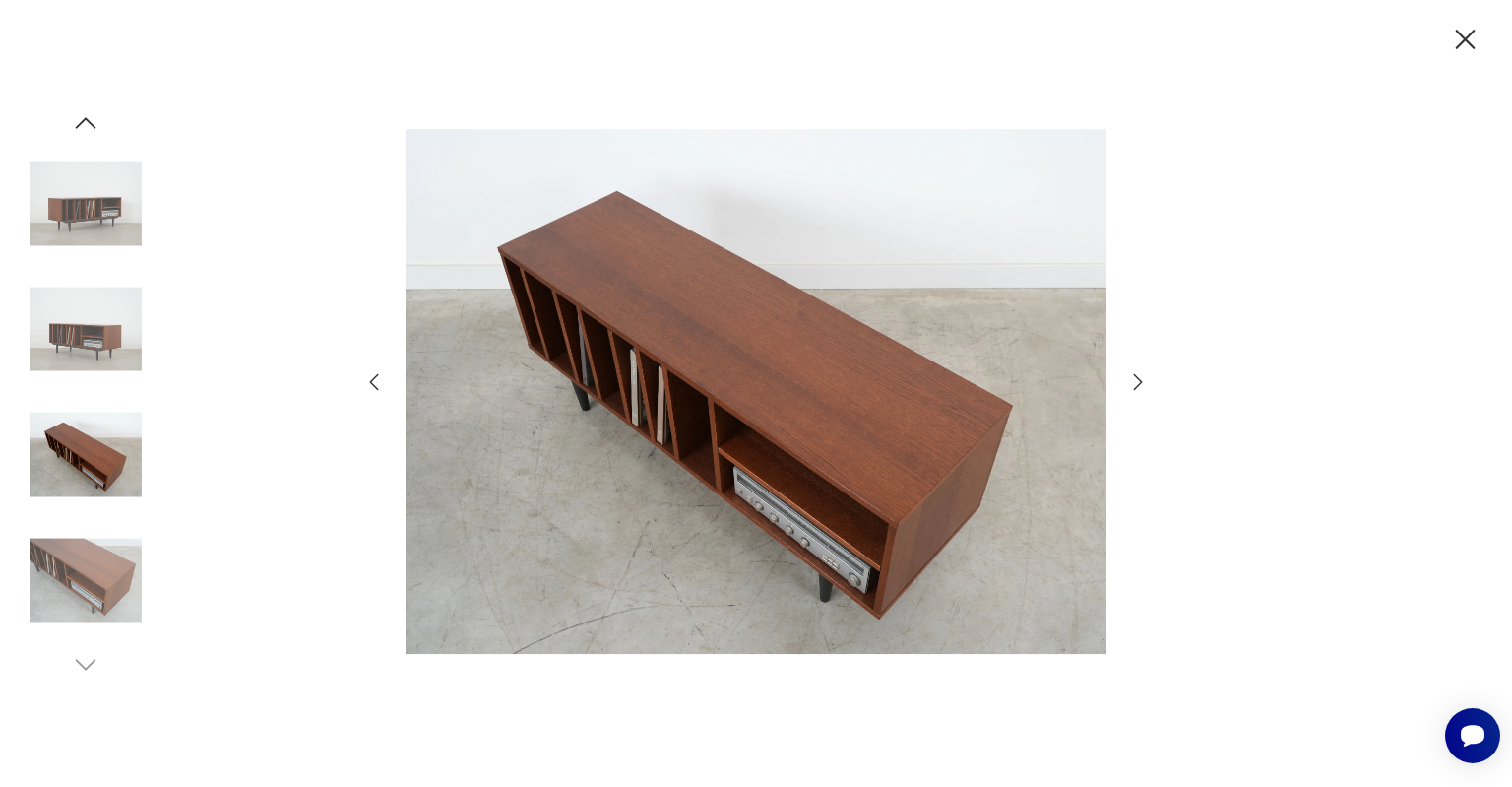 click at bounding box center (86, 580) 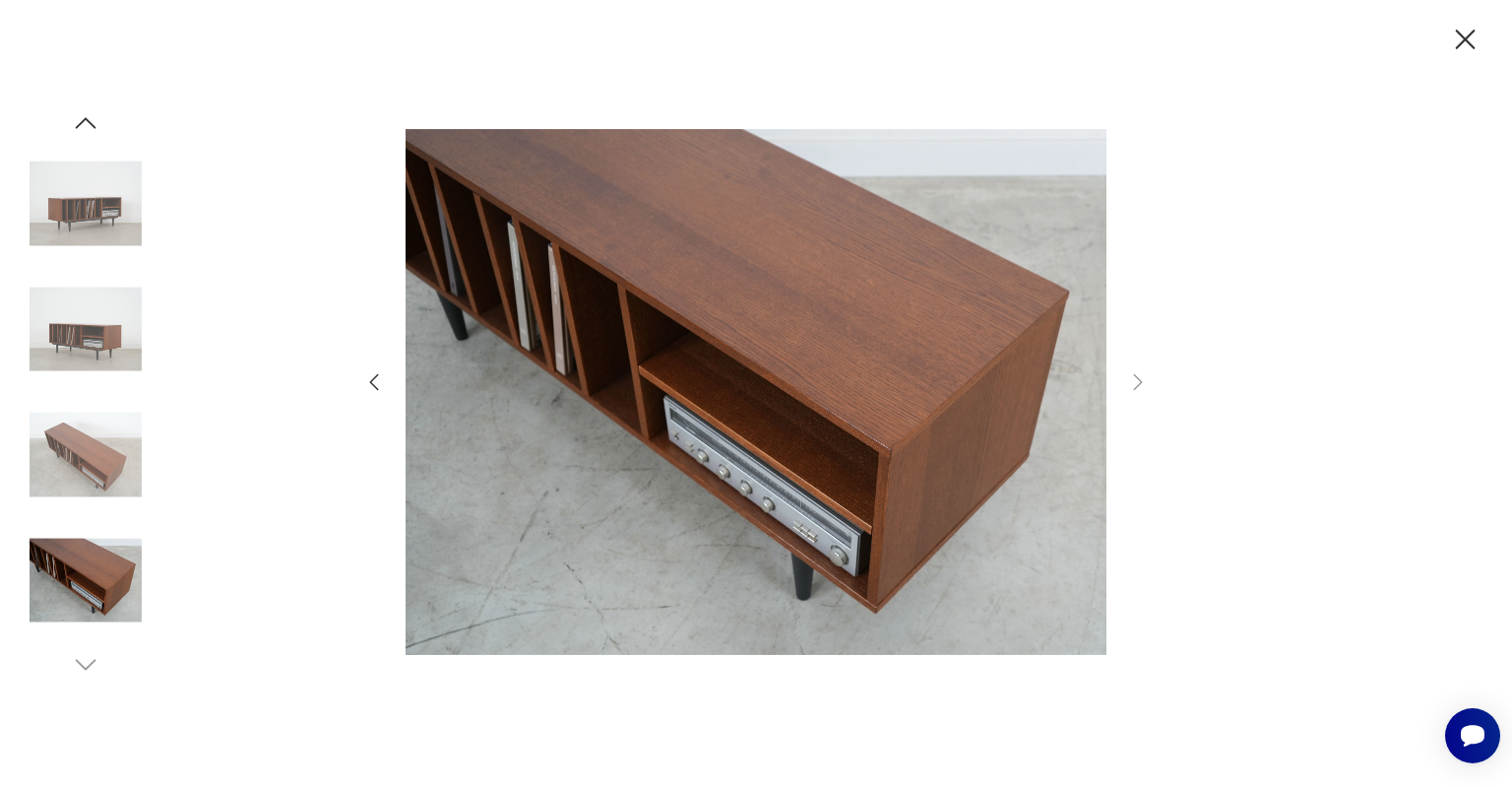 click at bounding box center [86, 268] 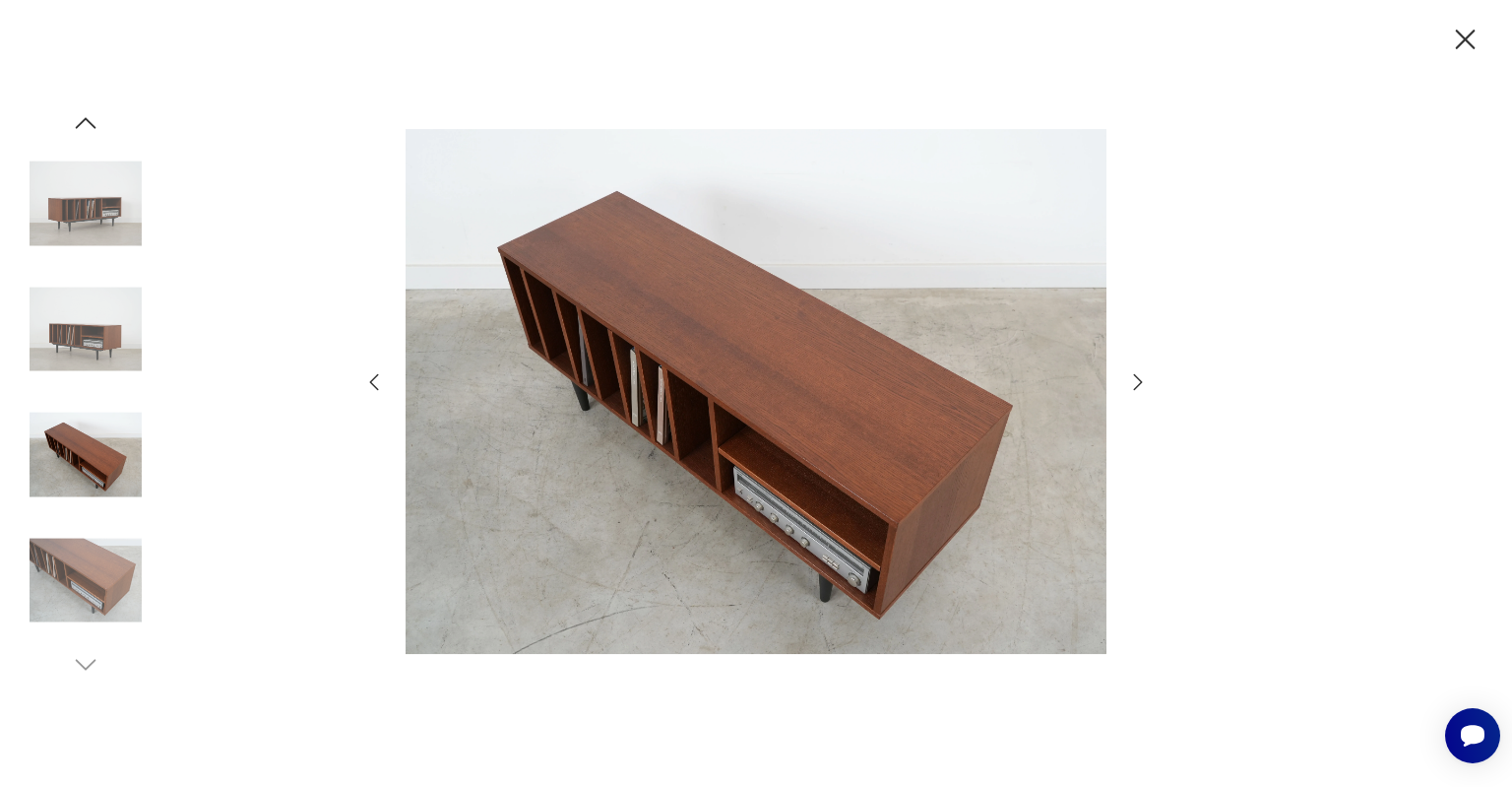 click at bounding box center (86, 329) 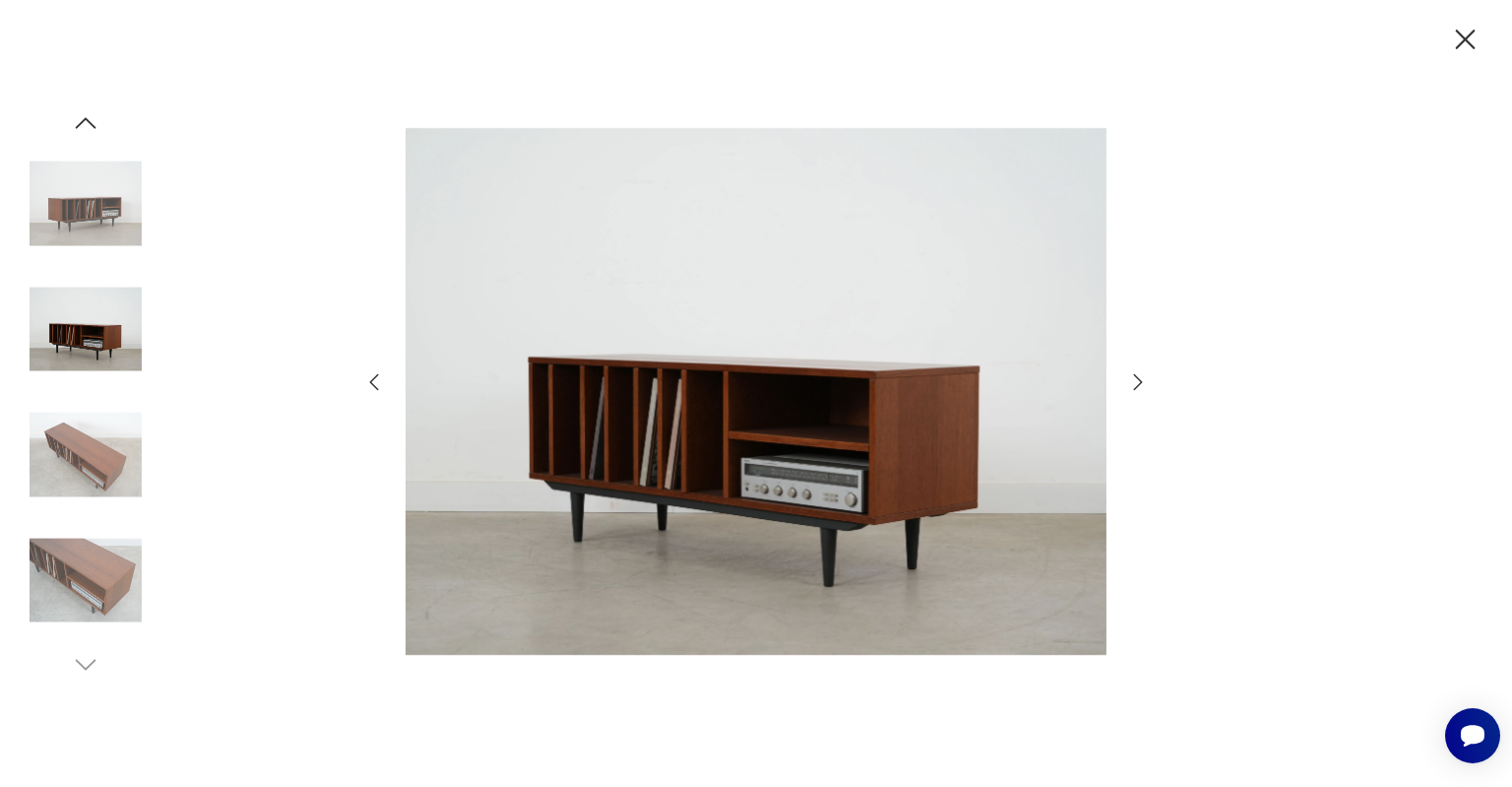 drag, startPoint x: 847, startPoint y: 332, endPoint x: 1392, endPoint y: 549, distance: 586.61231 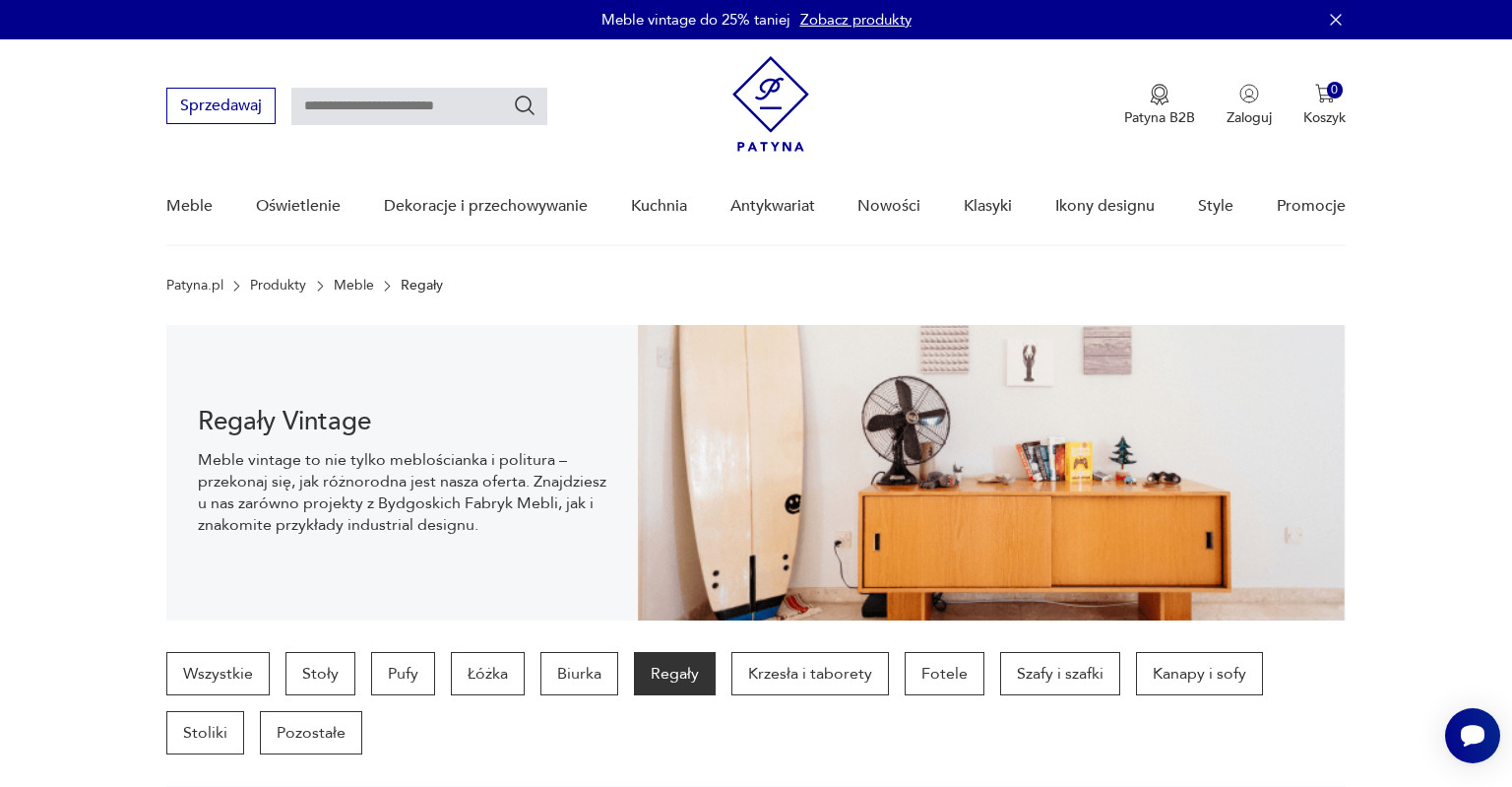 scroll, scrollTop: 1212, scrollLeft: 0, axis: vertical 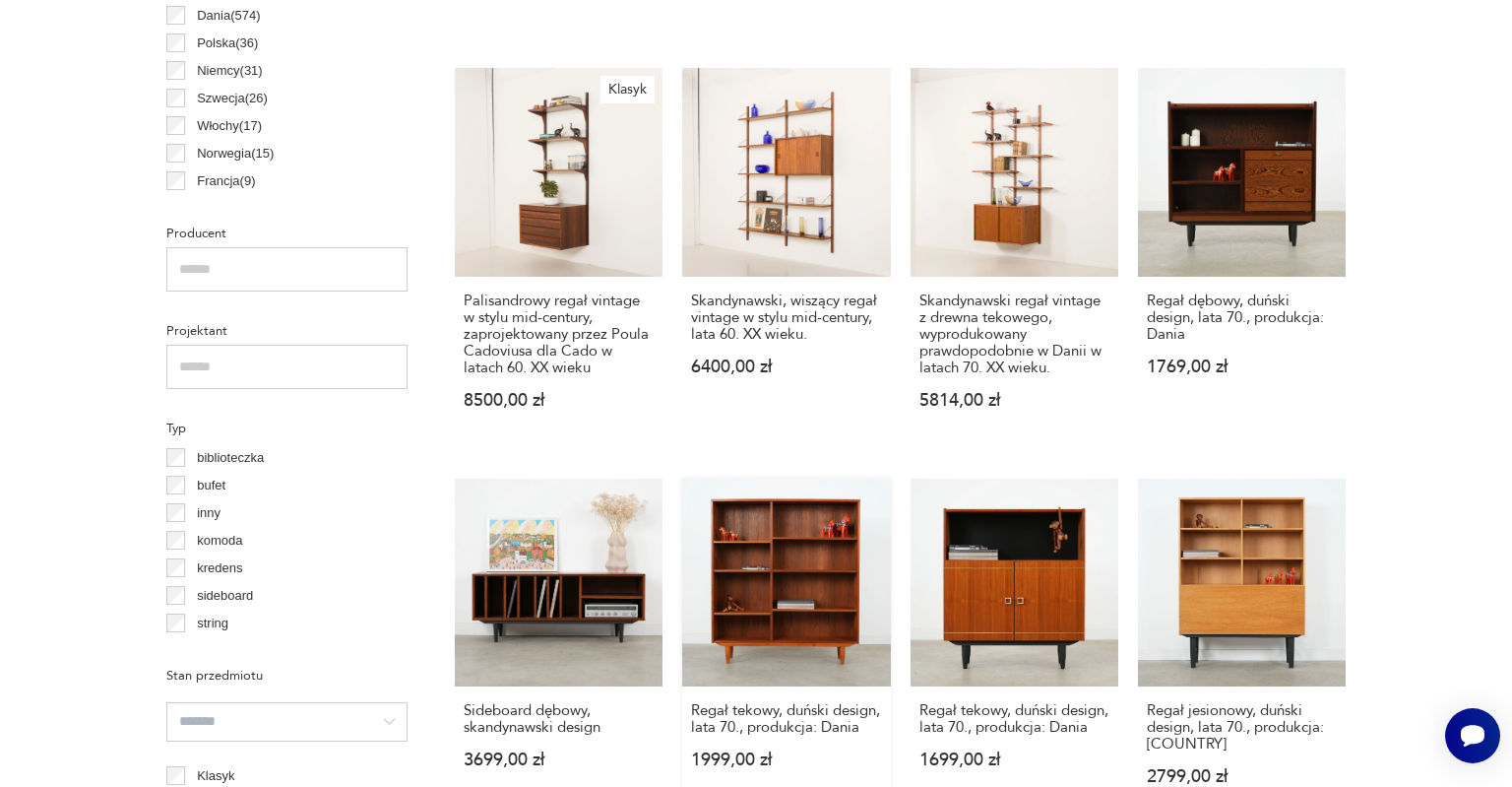 click on "Regał tekowy, duński design, lata 70., produkcja: [COUNTRY] 1999,00 zł" at bounding box center [786, 651] 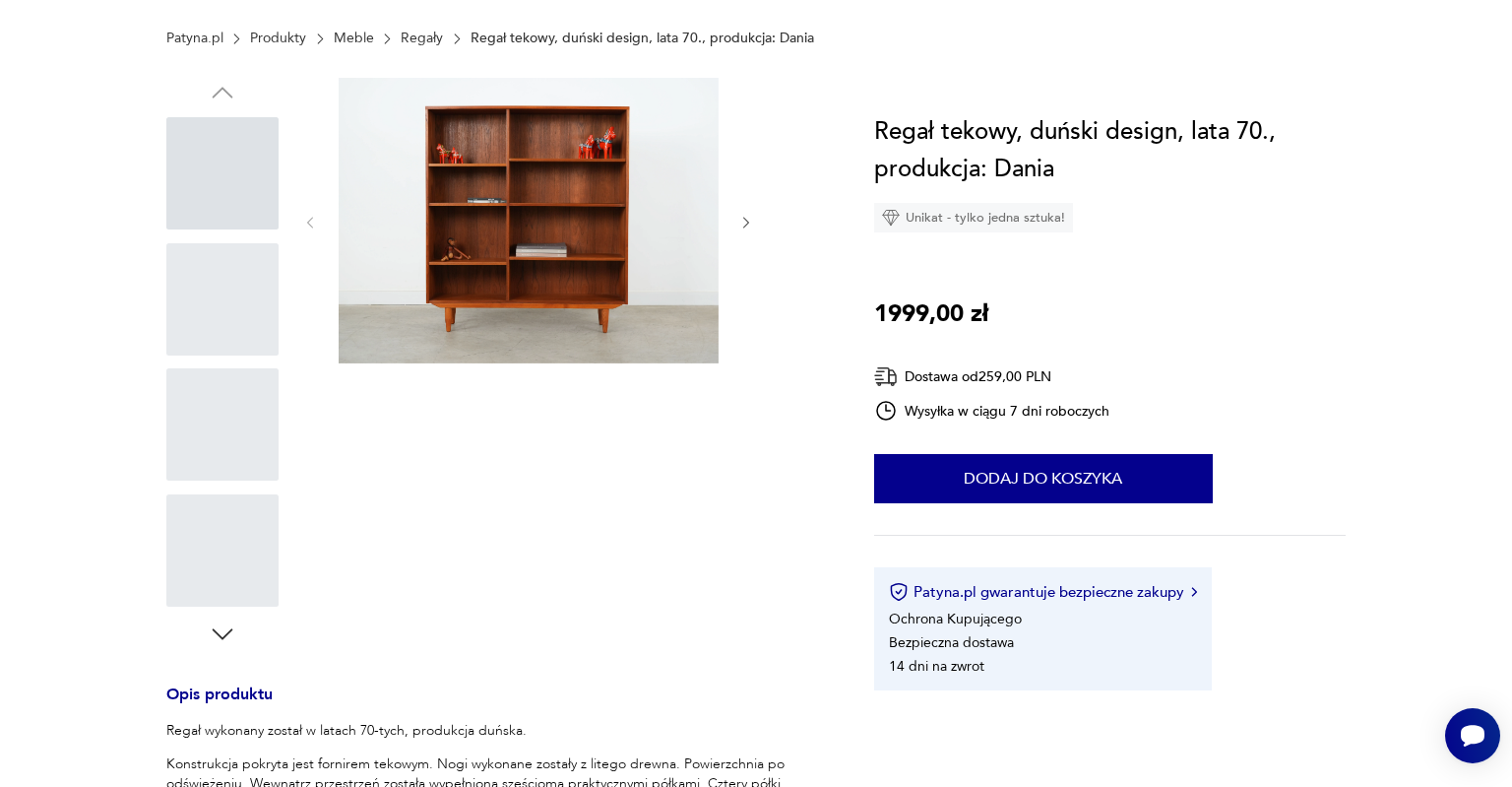 scroll, scrollTop: 0, scrollLeft: 0, axis: both 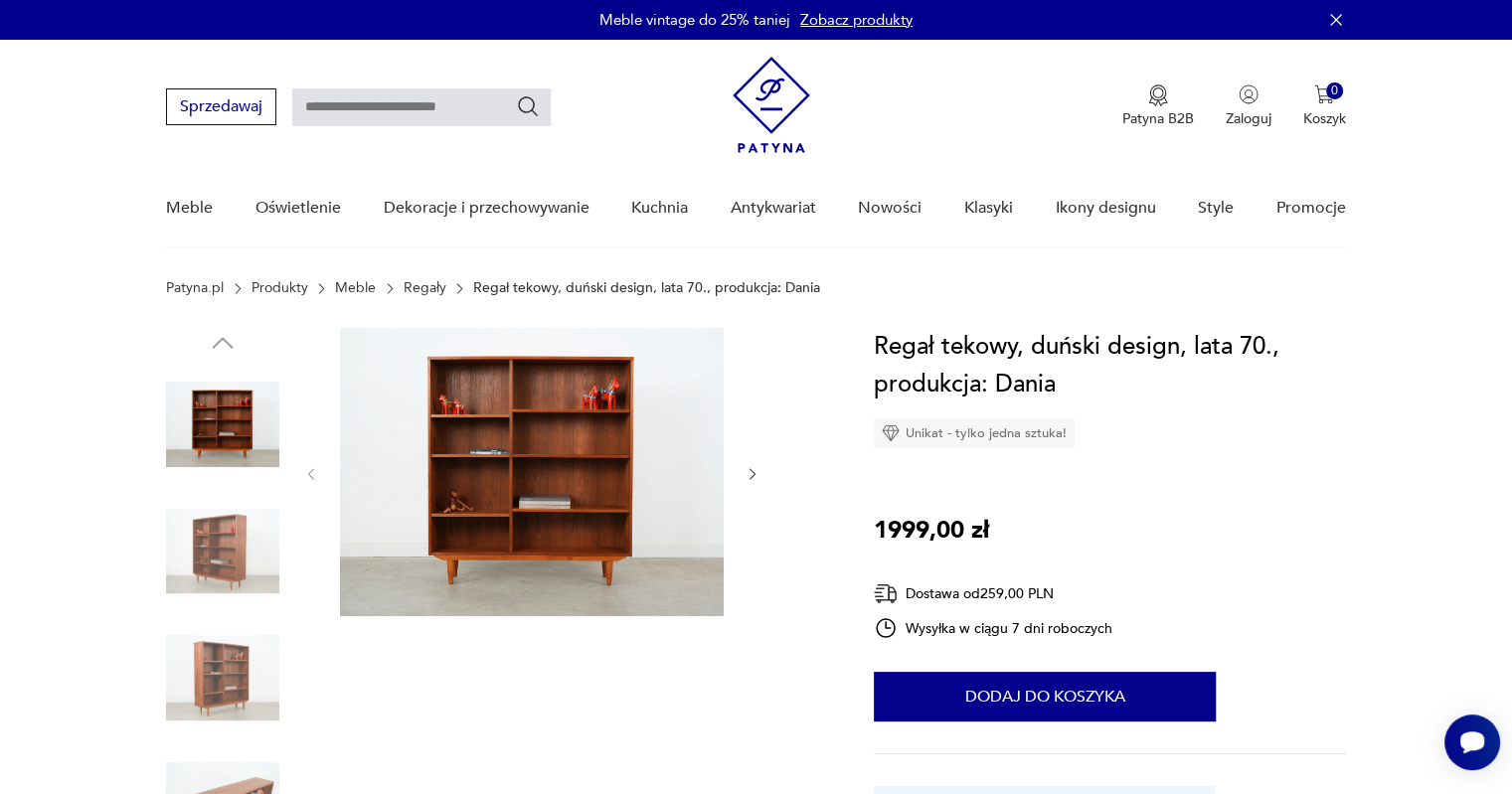 click at bounding box center (223, 552) 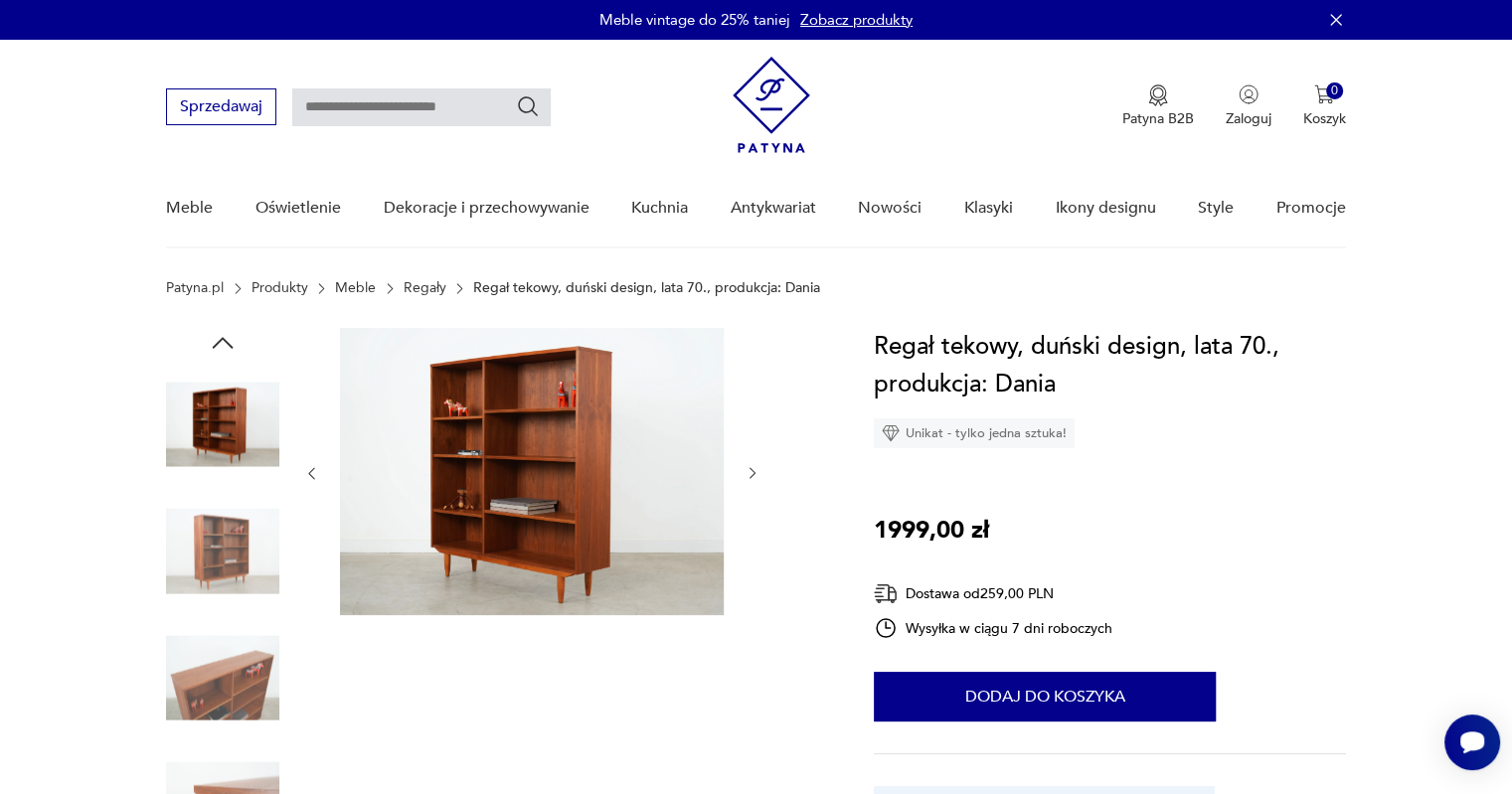 click at bounding box center (532, 471) 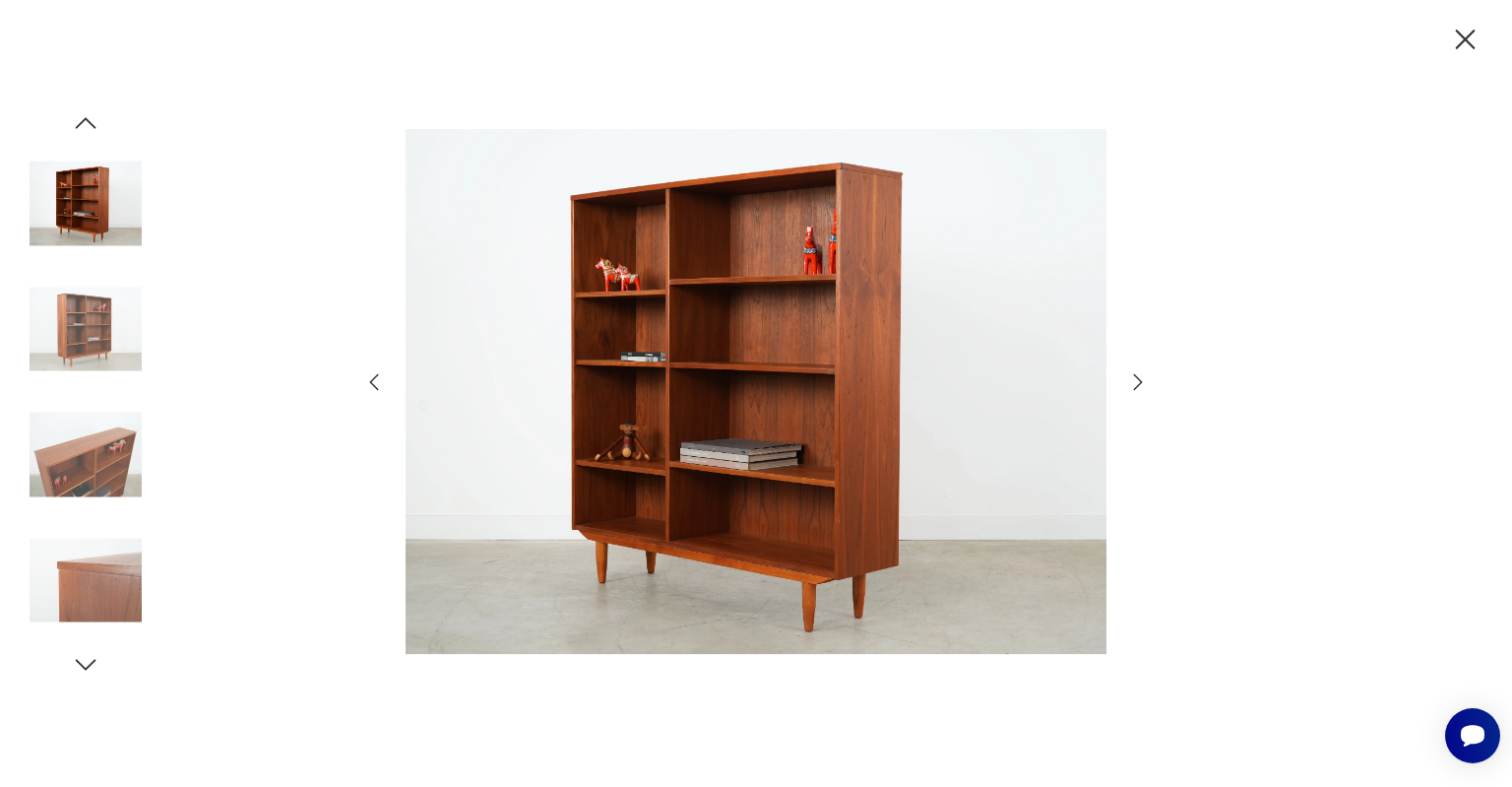 click 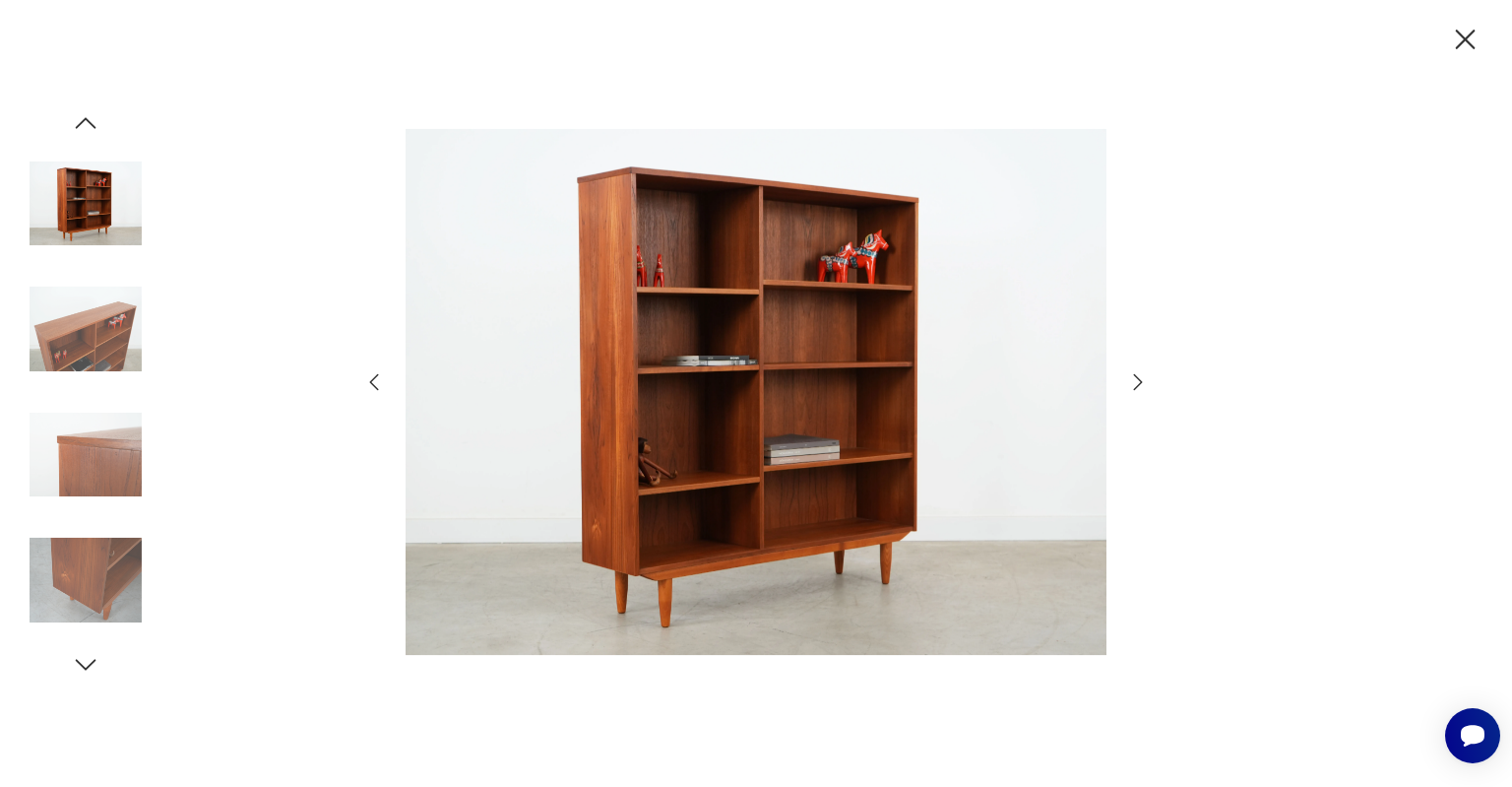 click 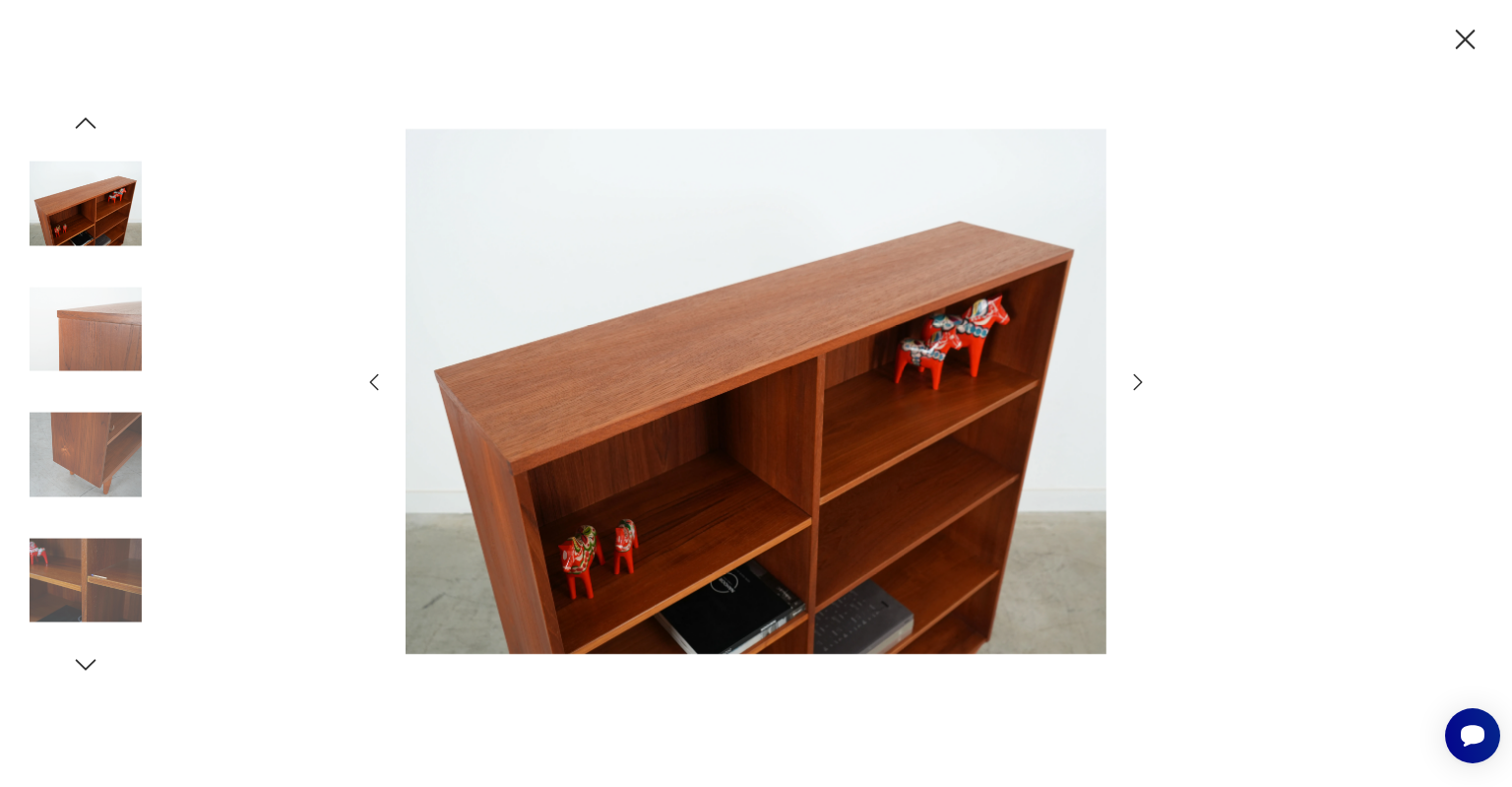 click 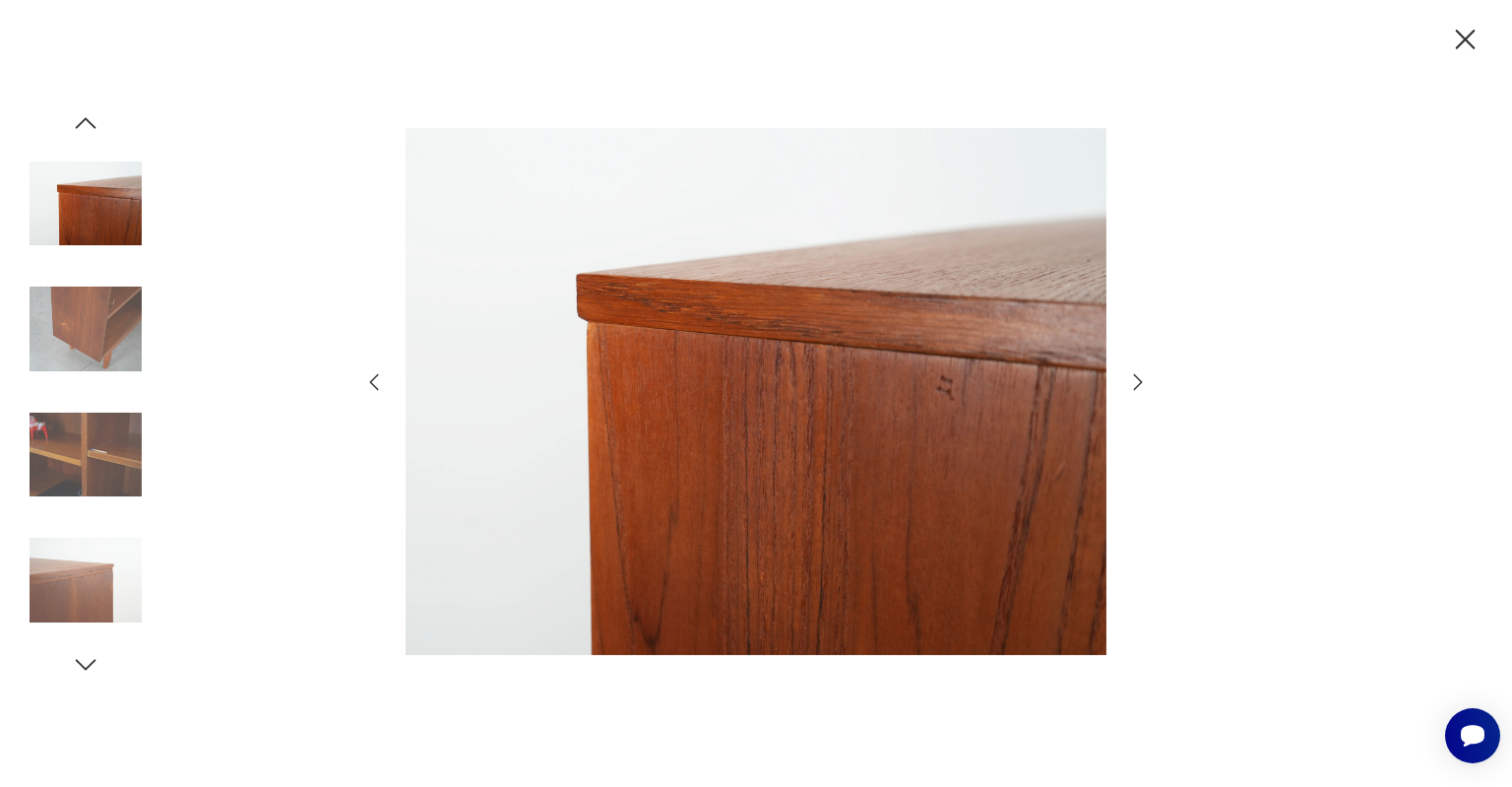 click 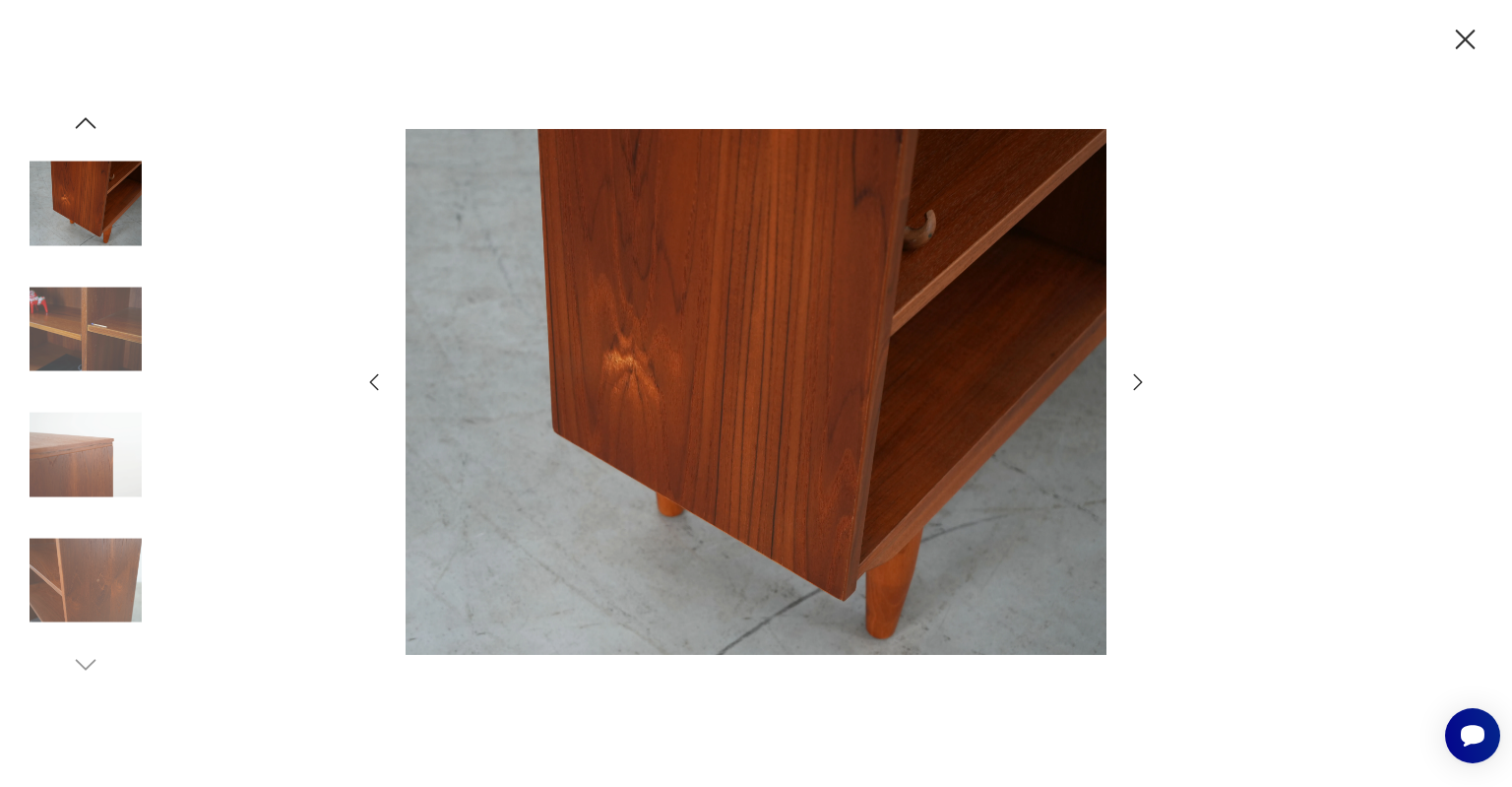 click at bounding box center [86, 455] 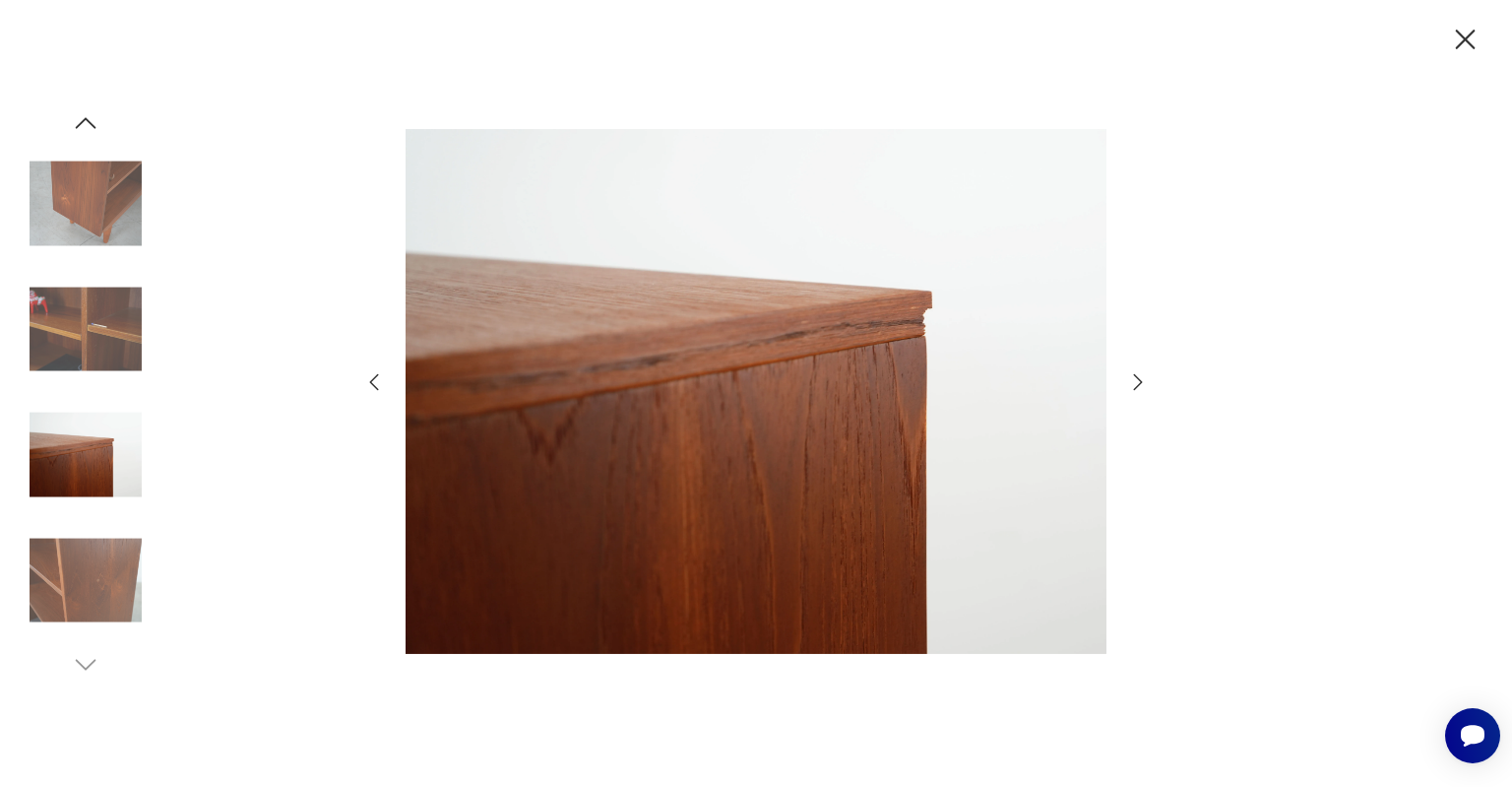 click at bounding box center [86, 329] 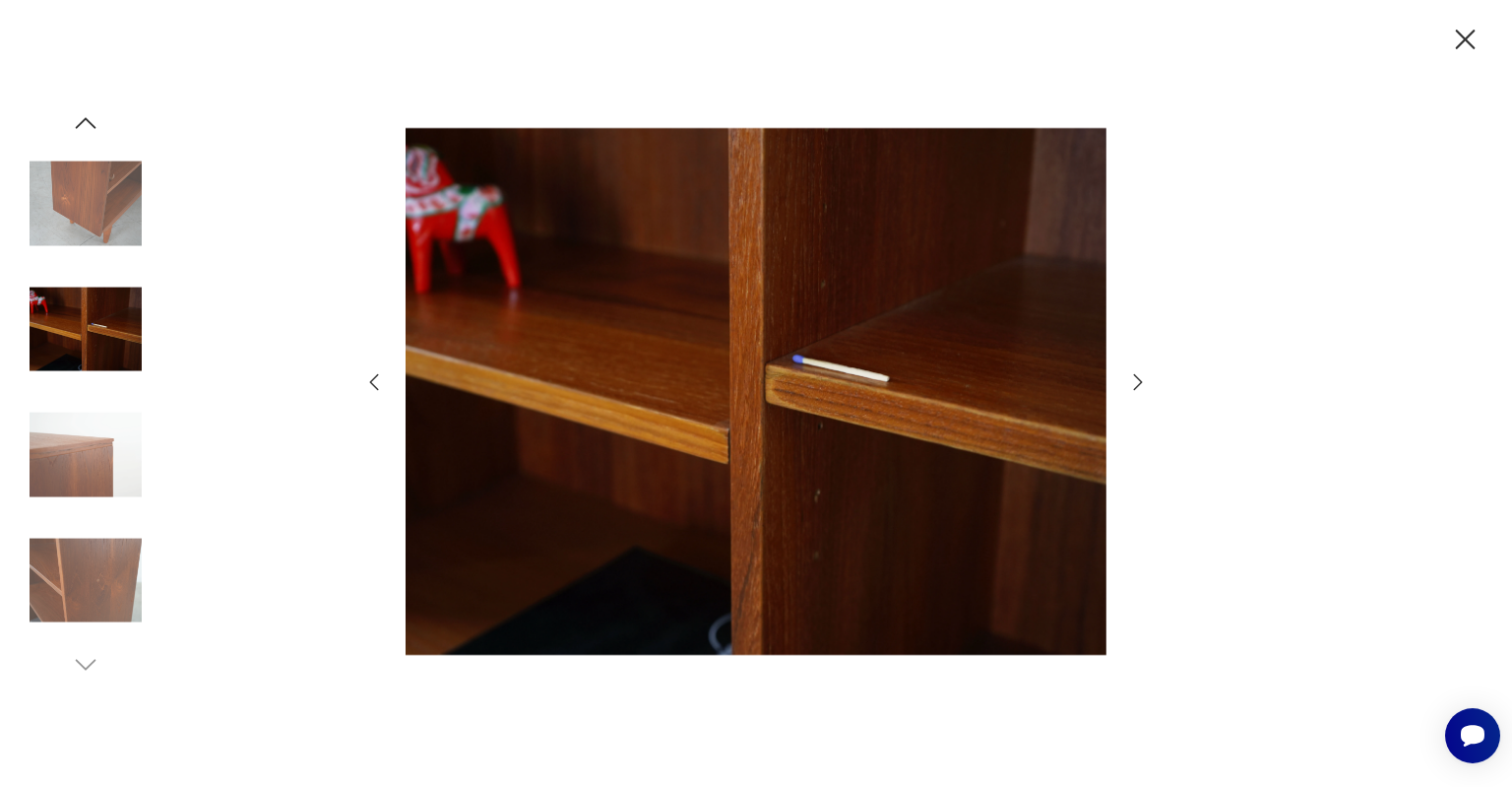 click at bounding box center (86, 204) 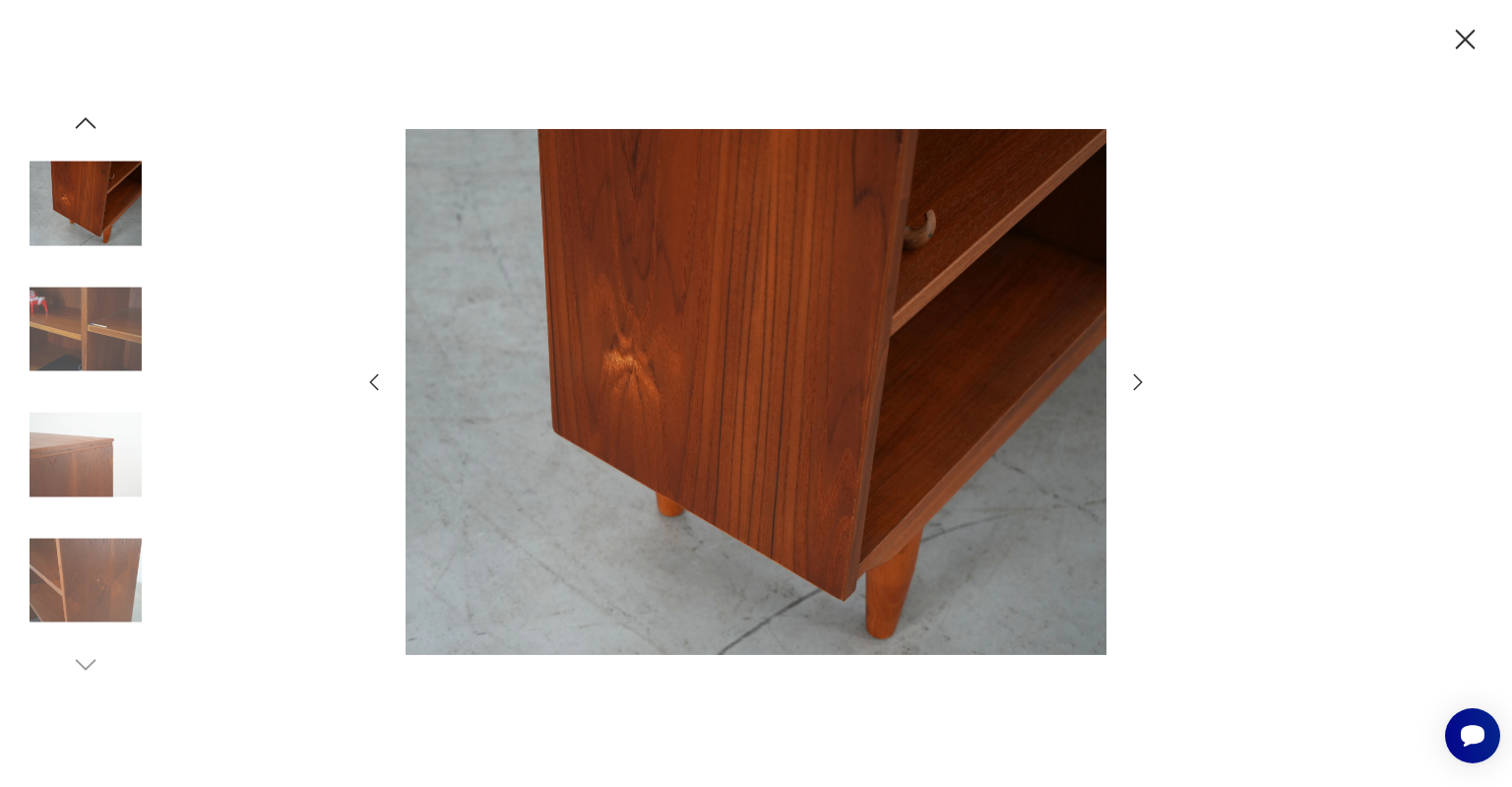 click at bounding box center (756, 393) 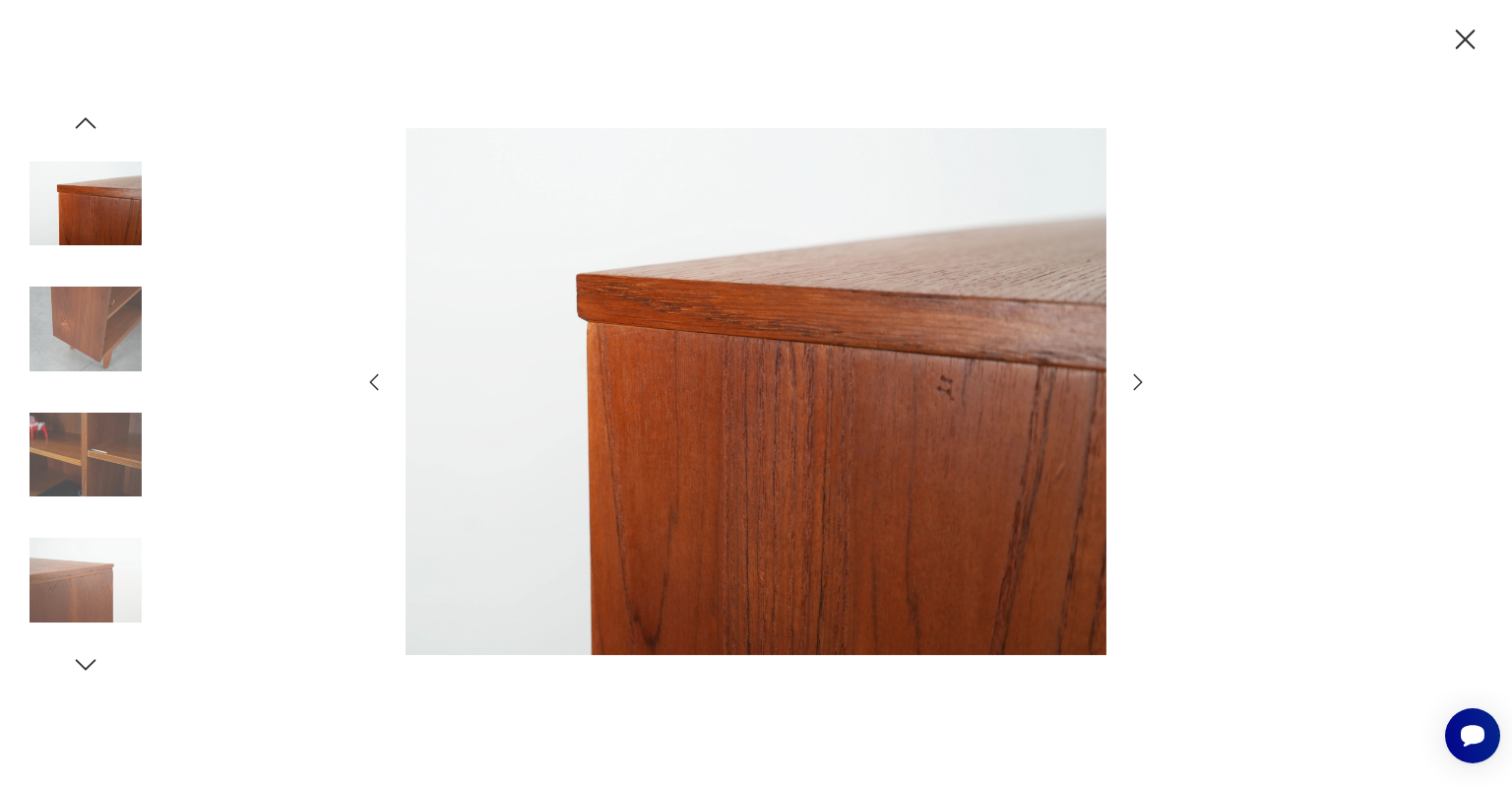 click at bounding box center (86, 204) 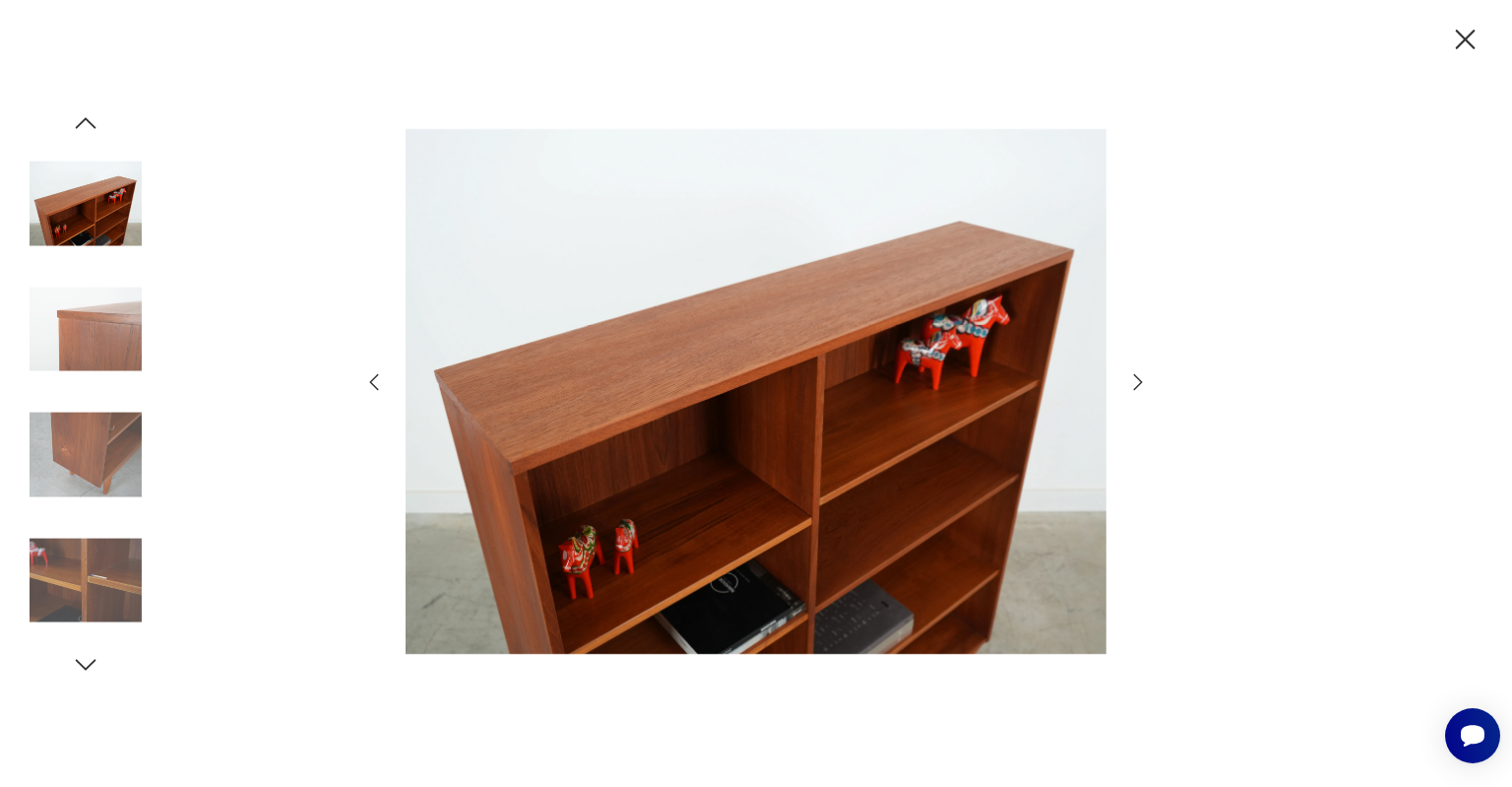 click at bounding box center (86, 204) 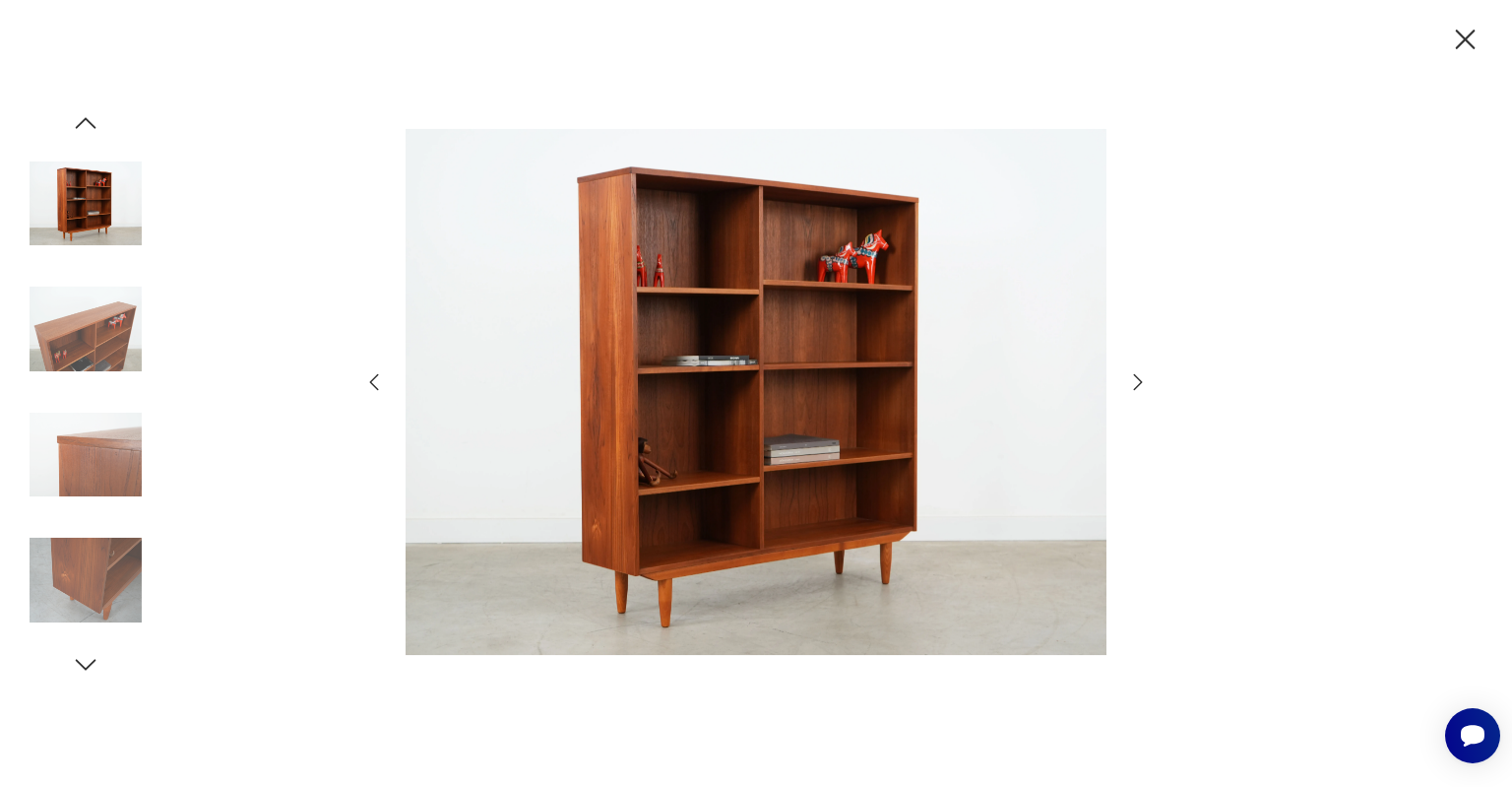 click at bounding box center (86, 204) 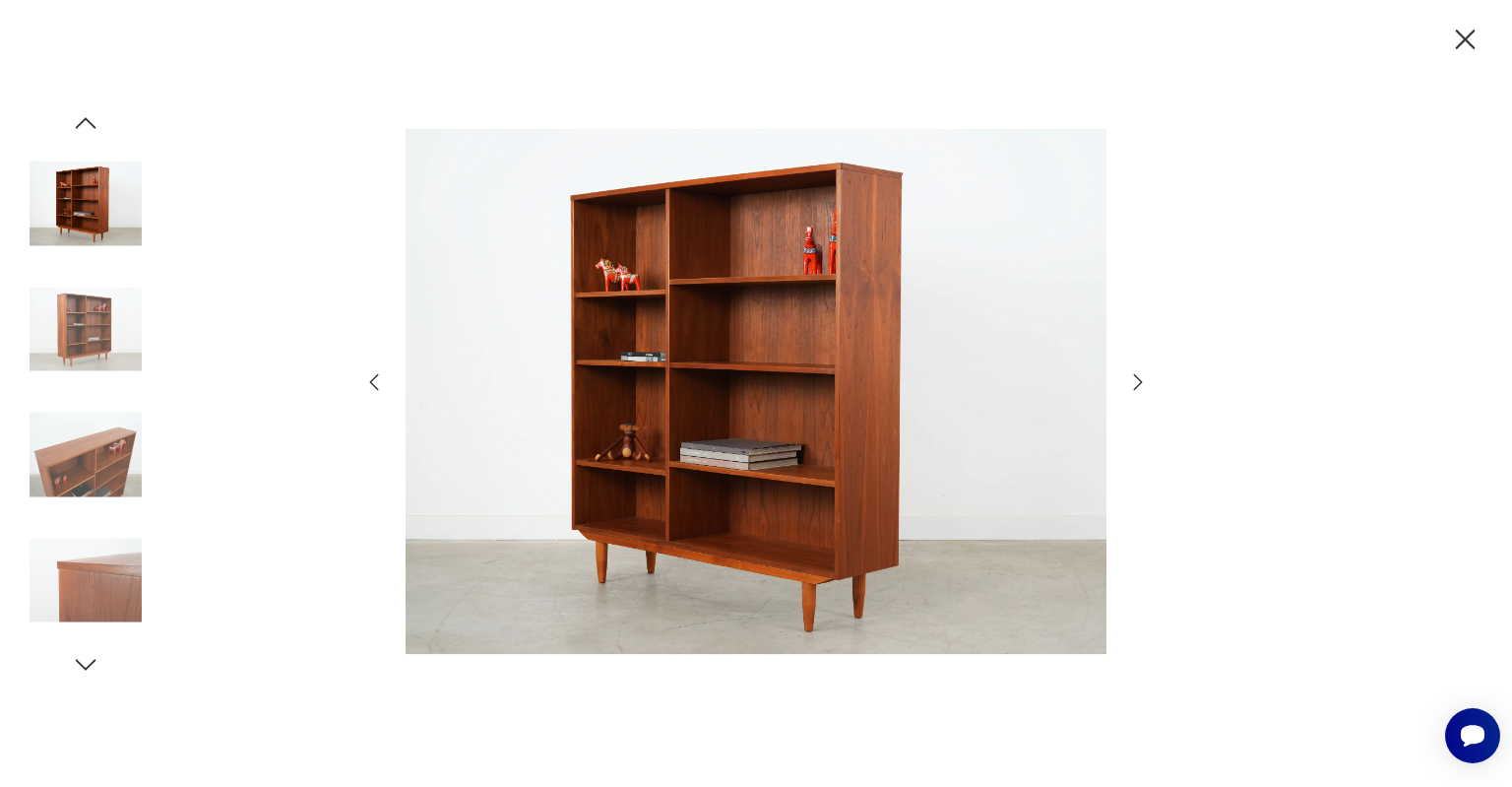 click 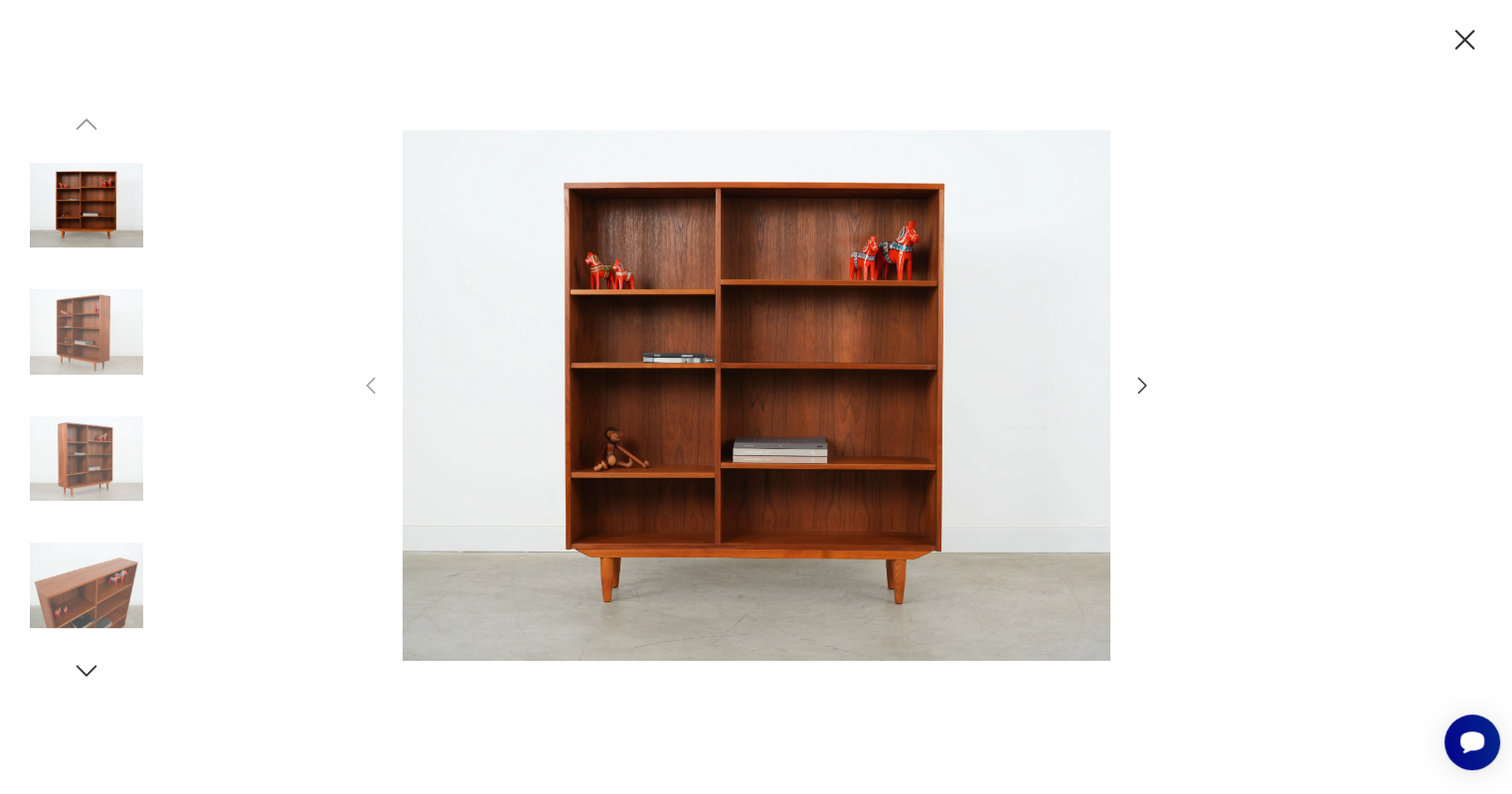 click at bounding box center [756, 395] 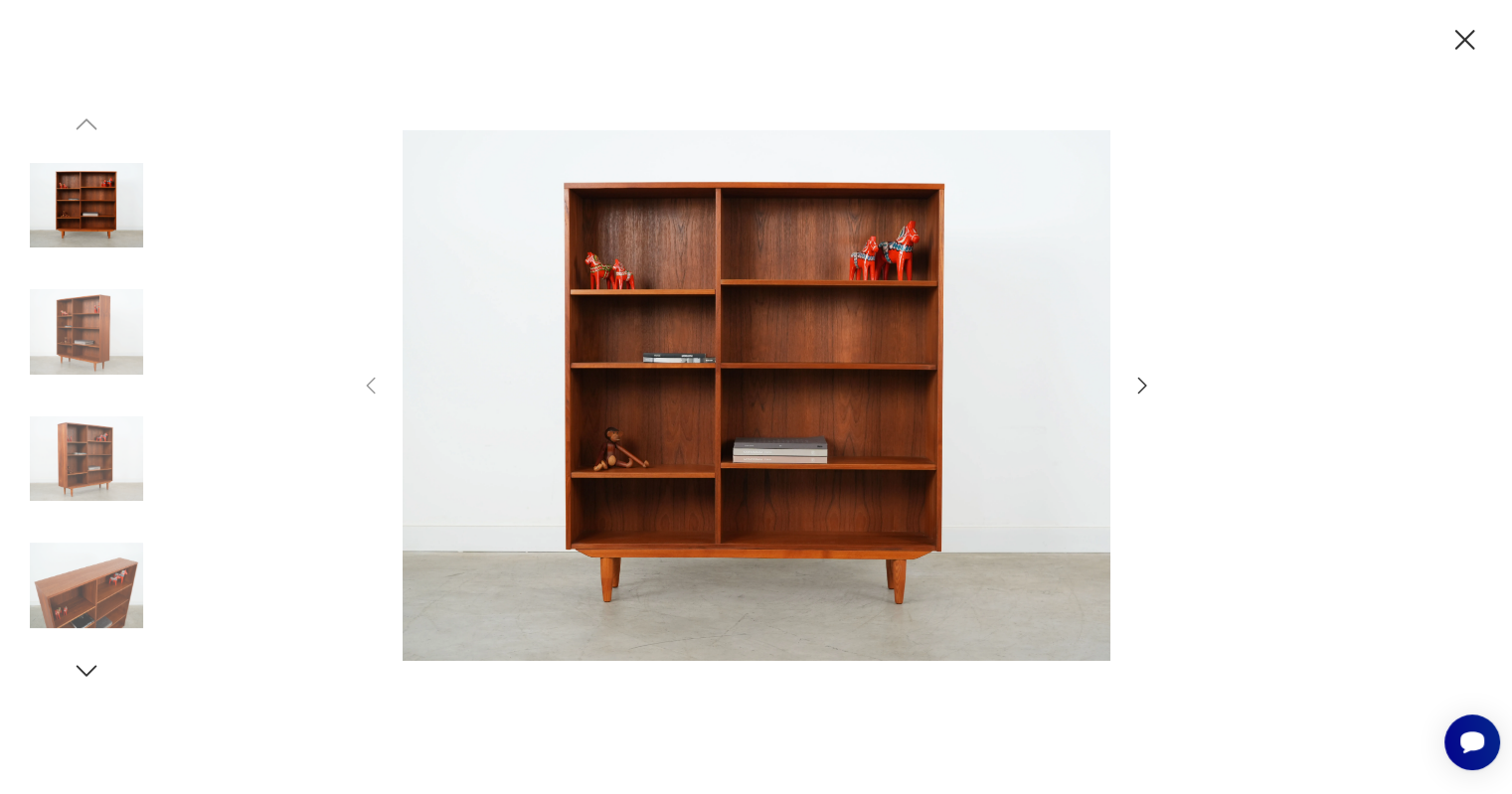 click at bounding box center [756, 395] 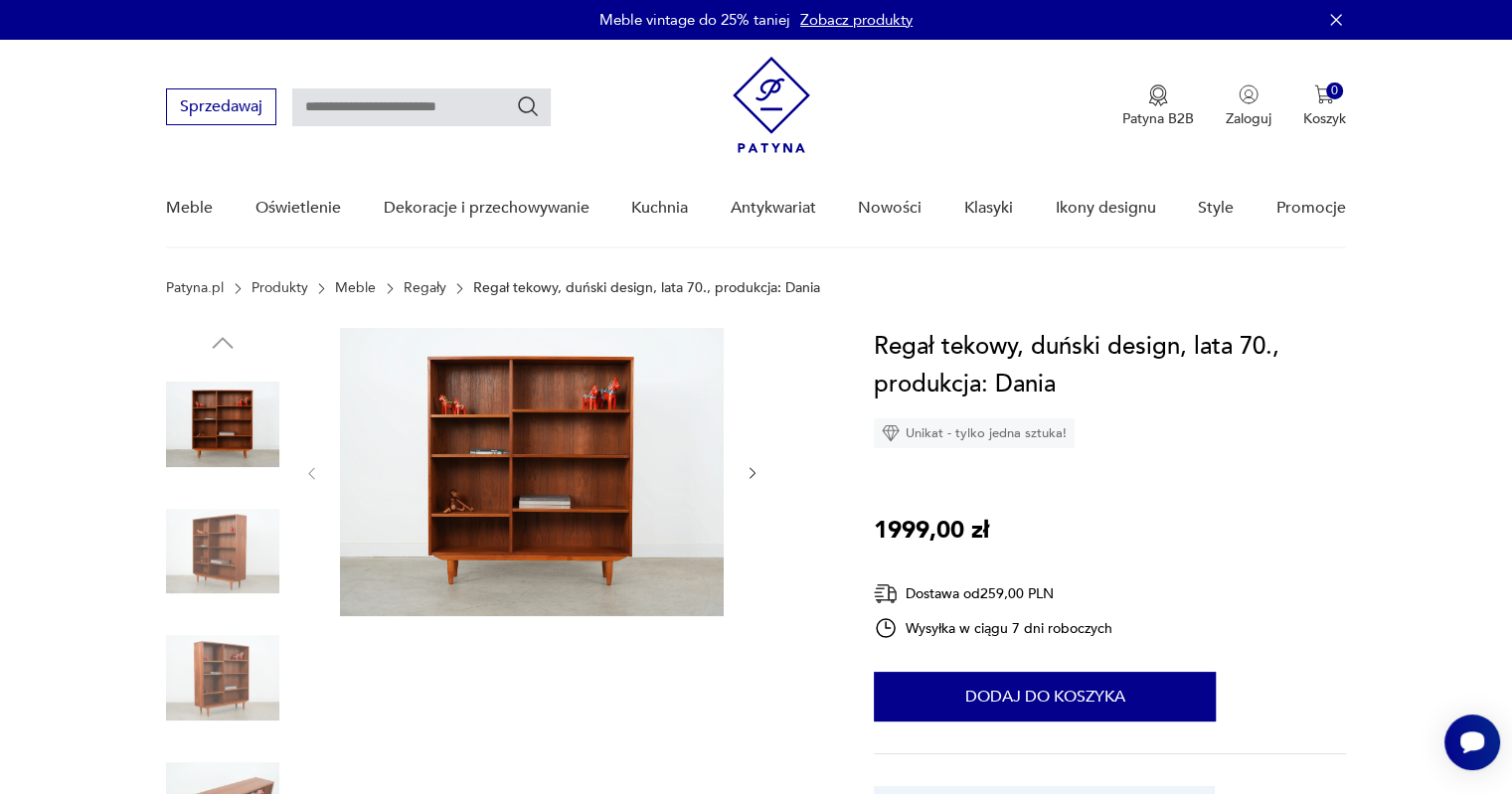 click at bounding box center (532, 472) 